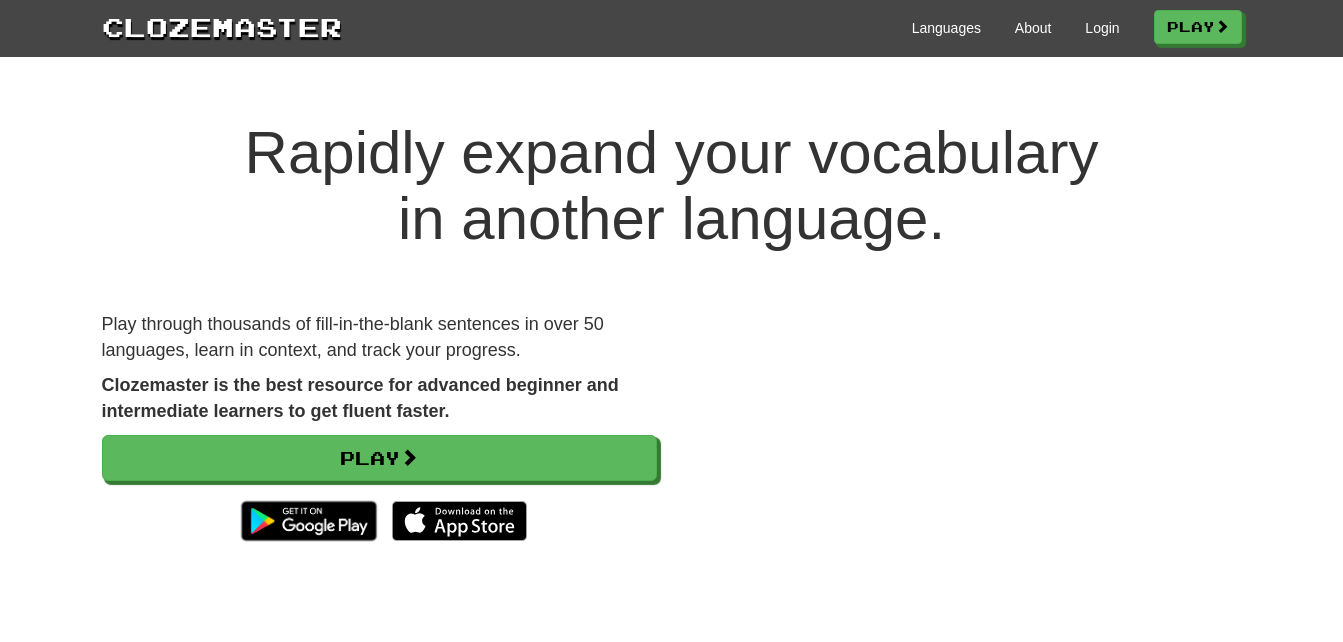 scroll, scrollTop: 0, scrollLeft: 0, axis: both 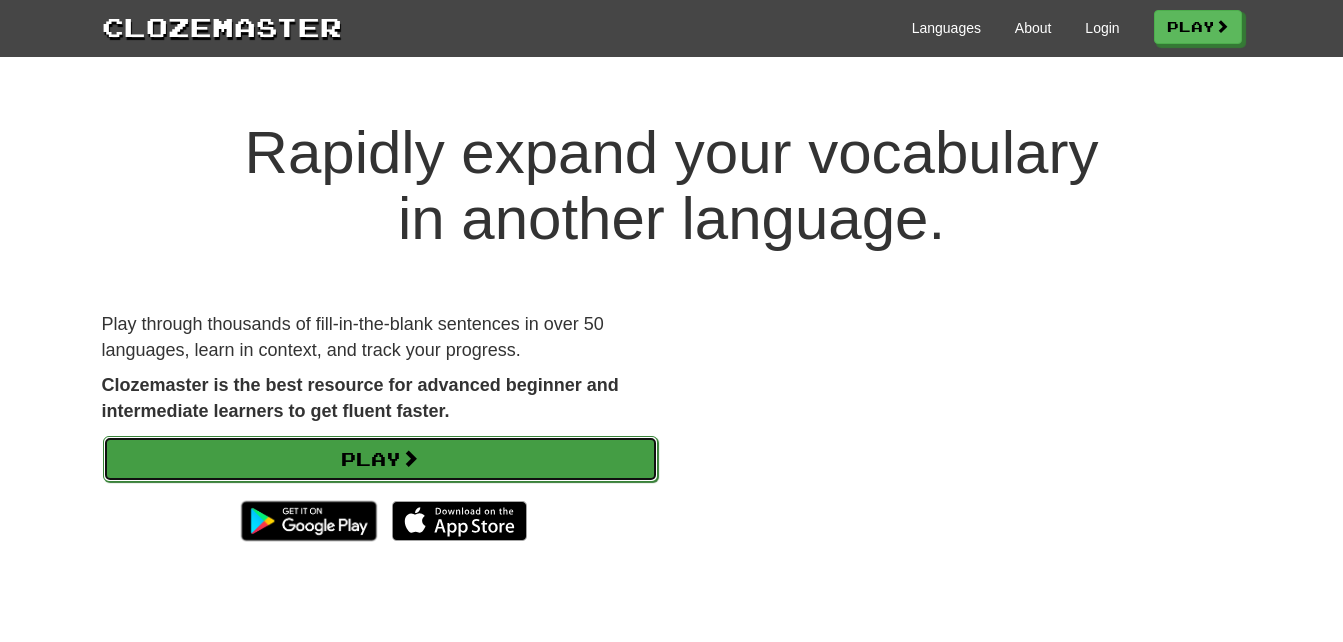 click on "Play" at bounding box center (380, 459) 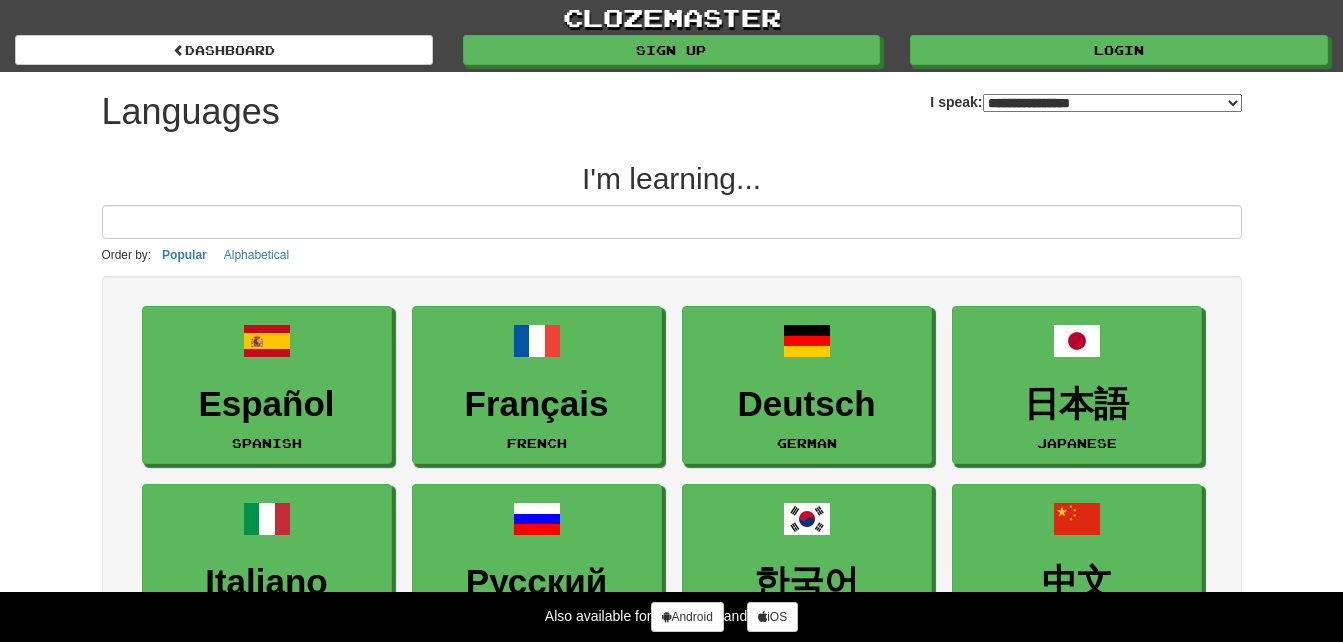 select on "*******" 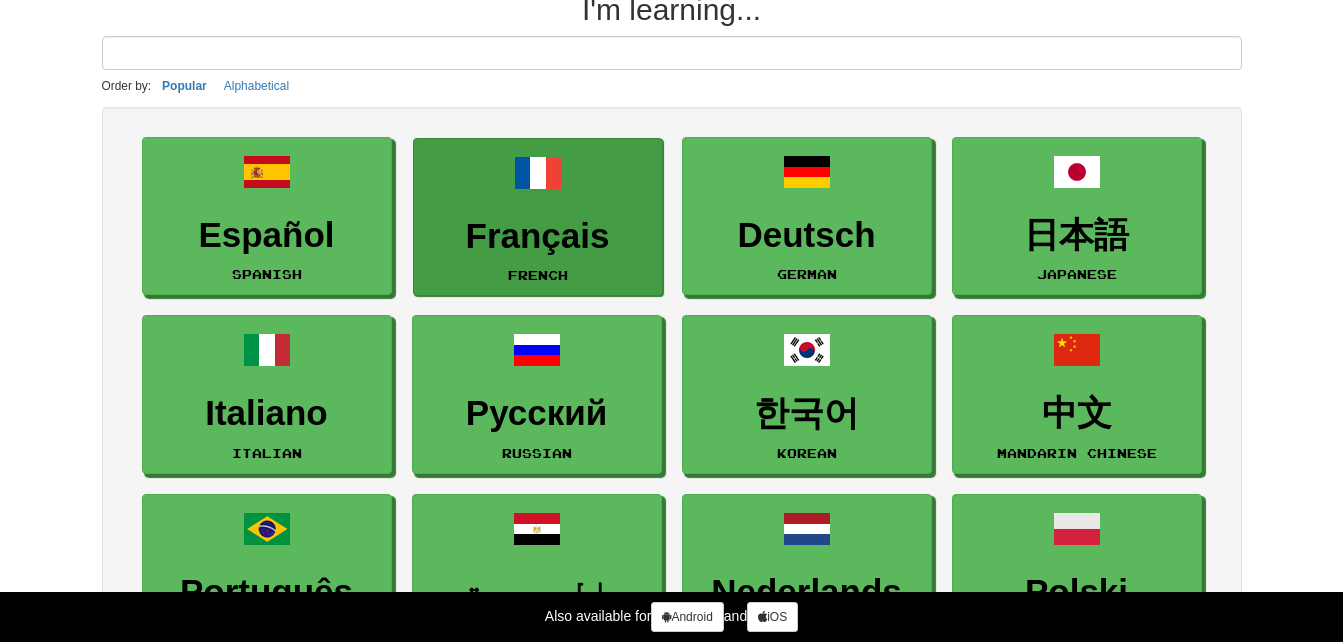 scroll, scrollTop: 0, scrollLeft: 0, axis: both 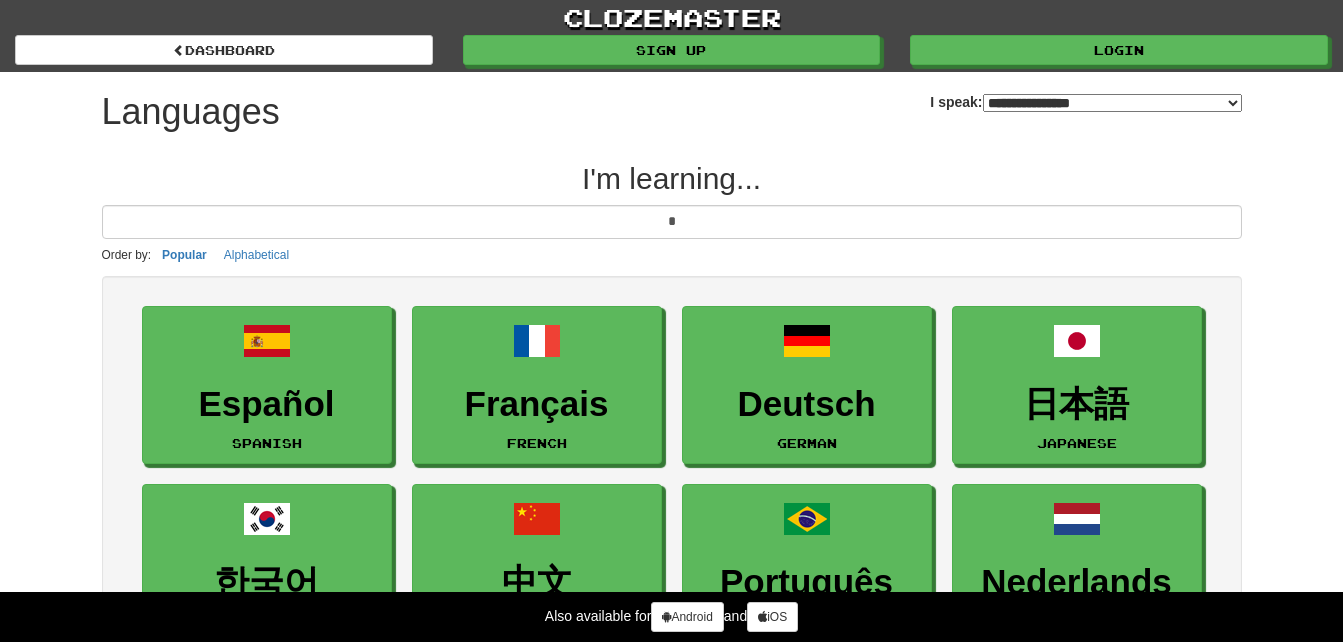 click on "I'm learning..." at bounding box center (672, 178) 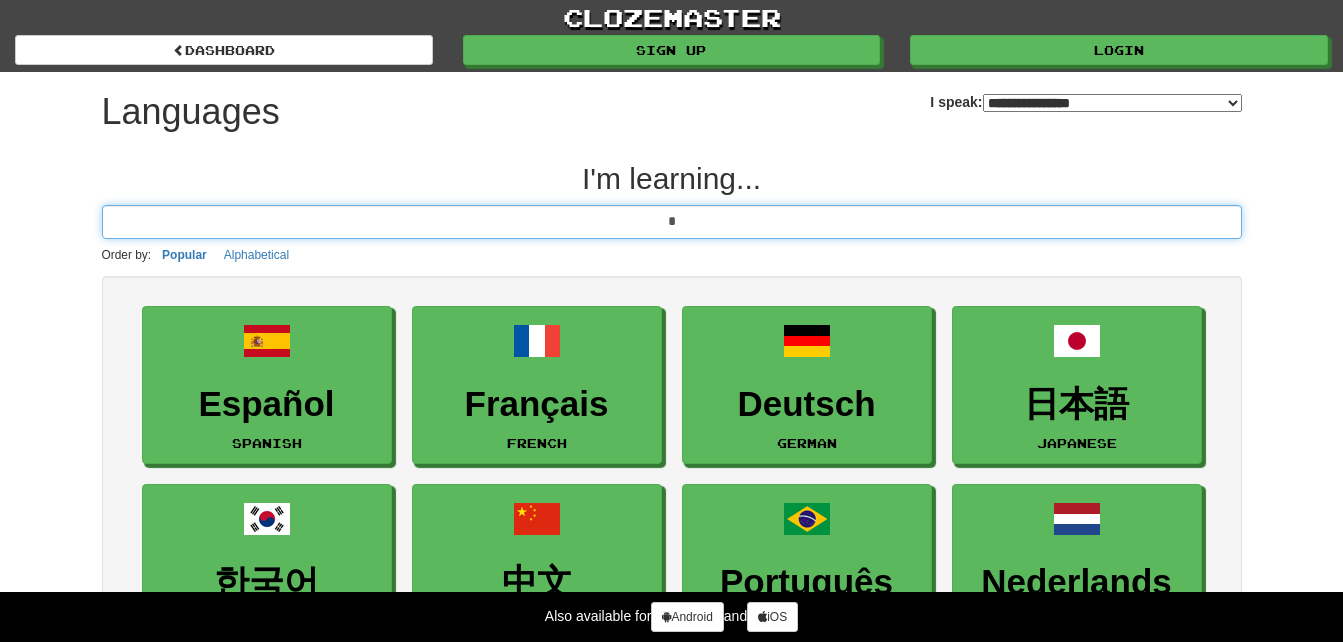 click on "*" at bounding box center (672, 222) 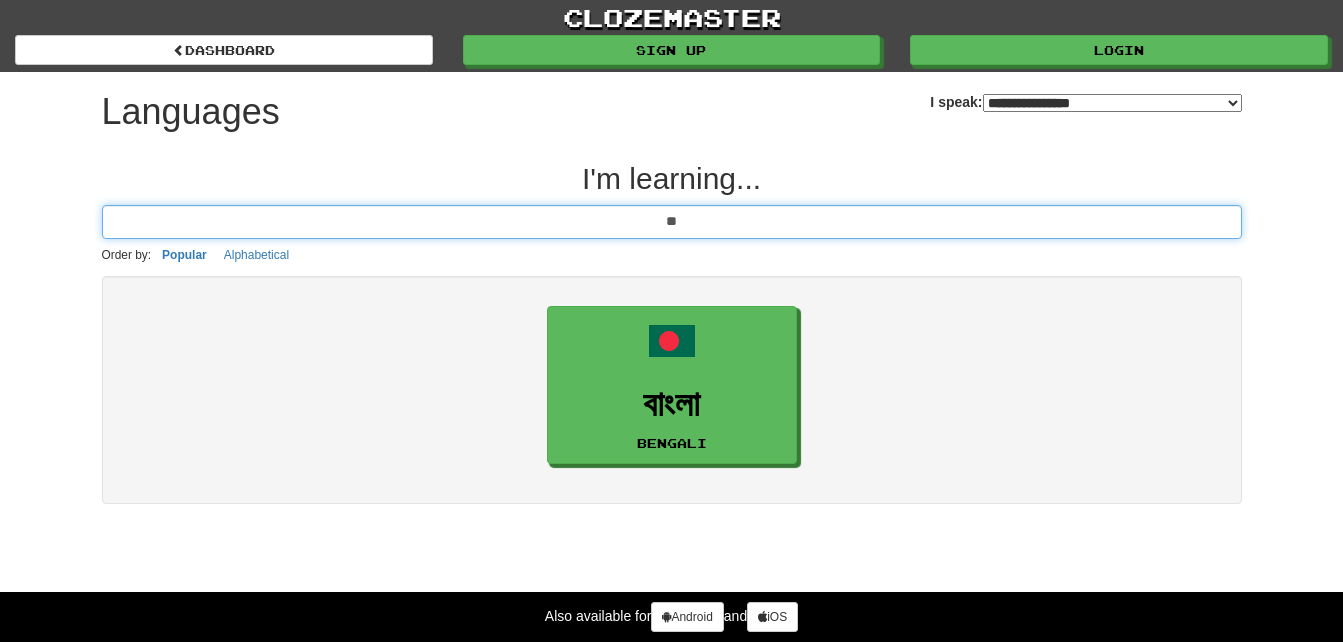 type on "*" 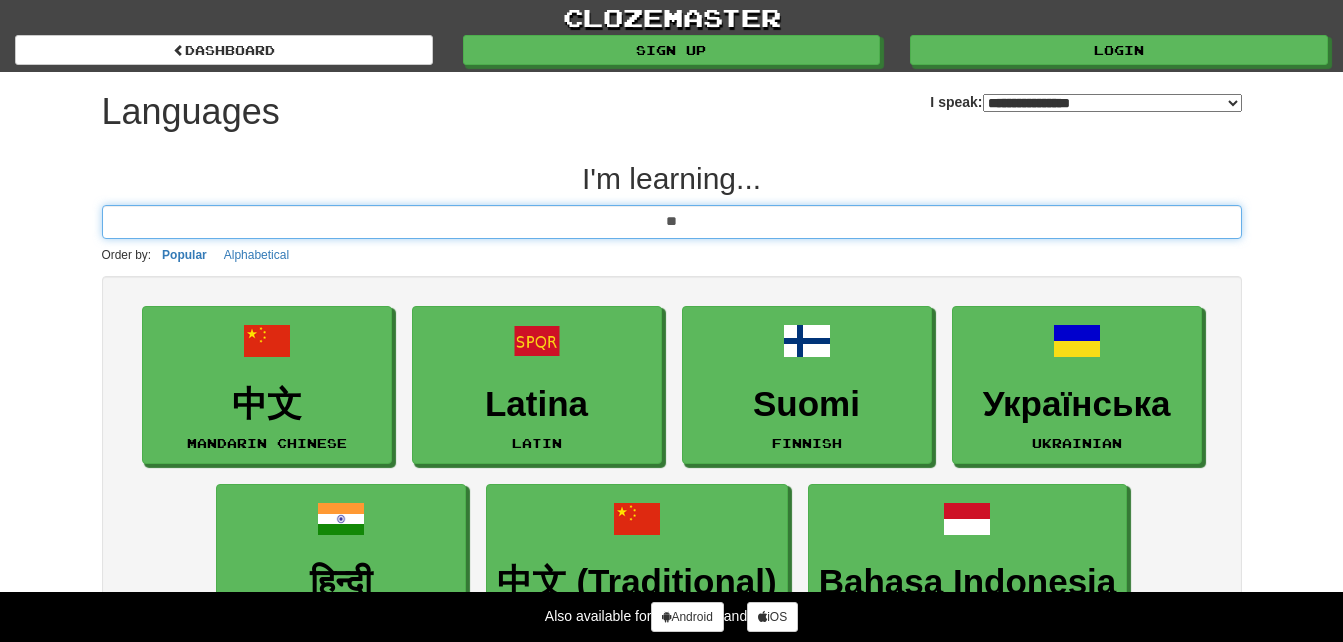 type on "*" 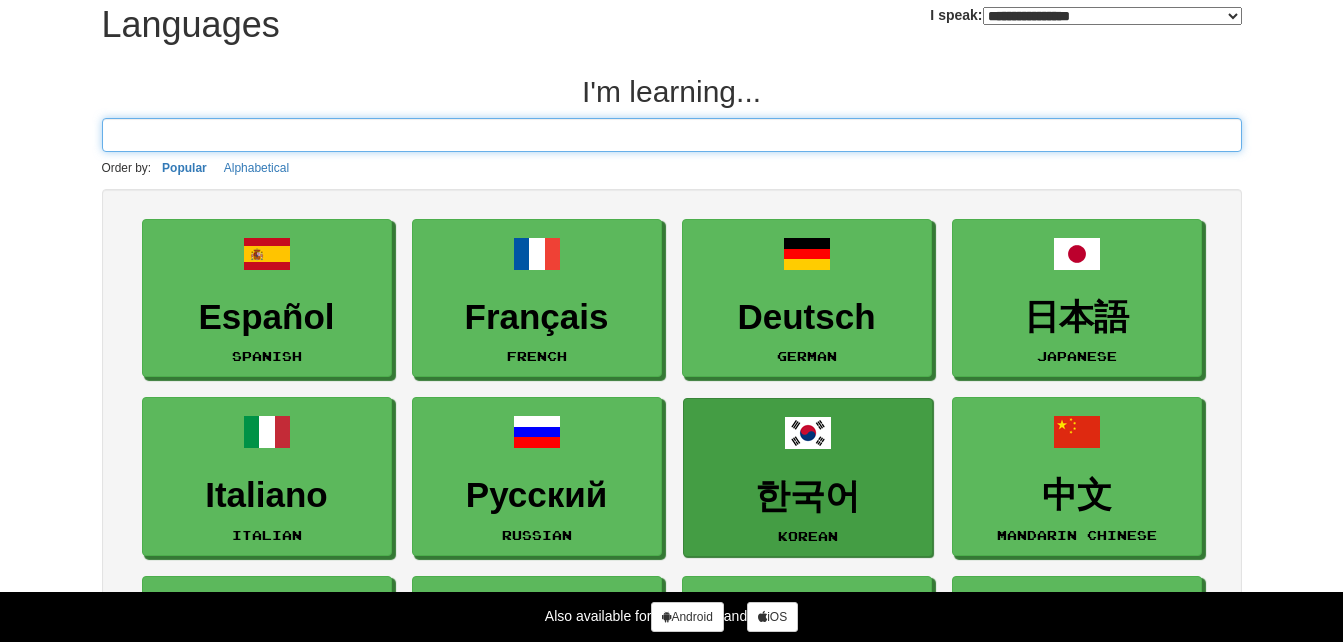 scroll, scrollTop: 0, scrollLeft: 0, axis: both 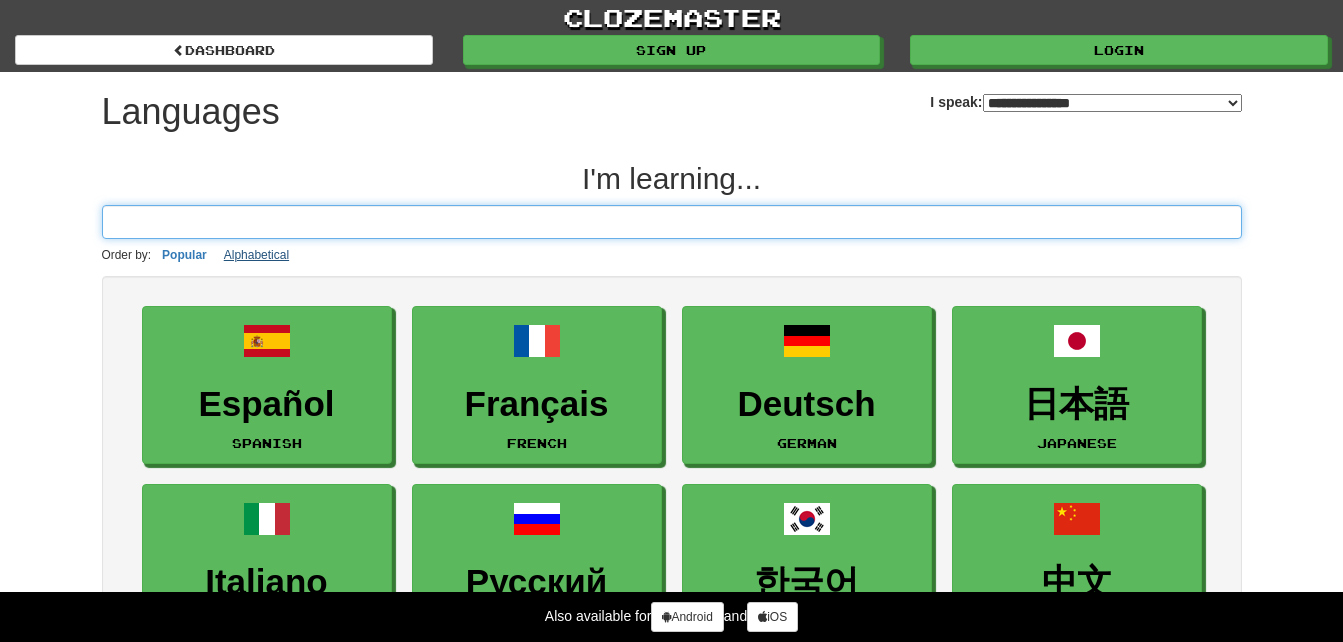 type 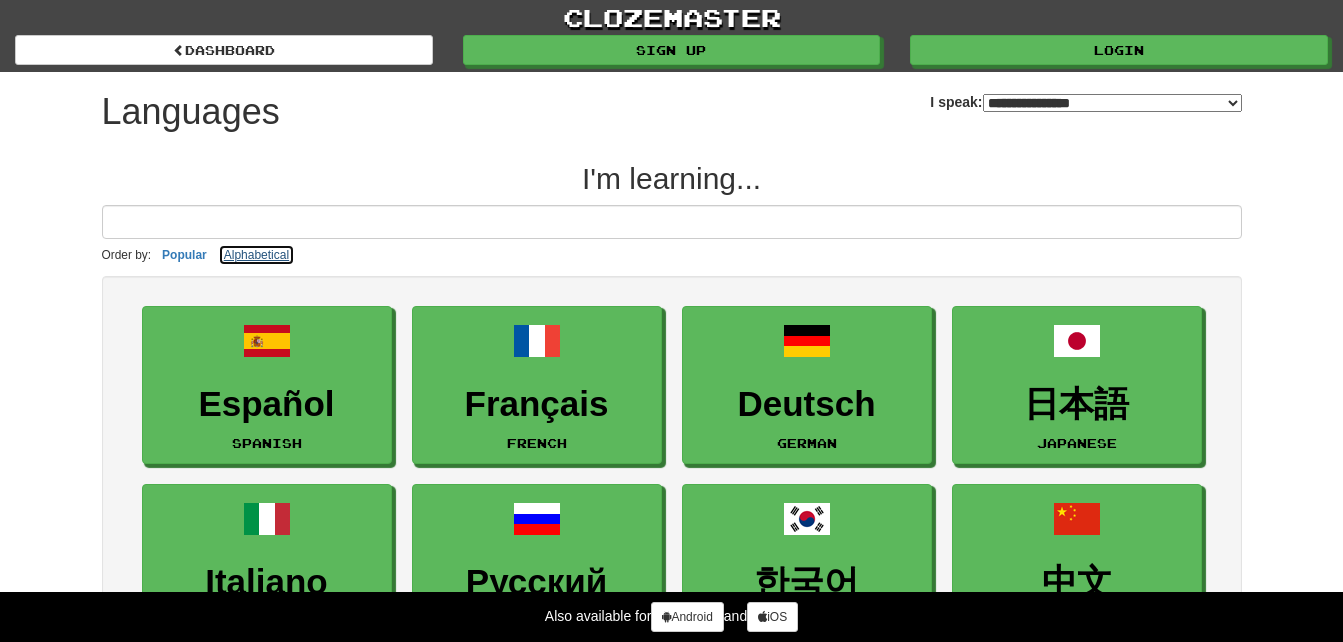click on "Alphabetical" at bounding box center [256, 255] 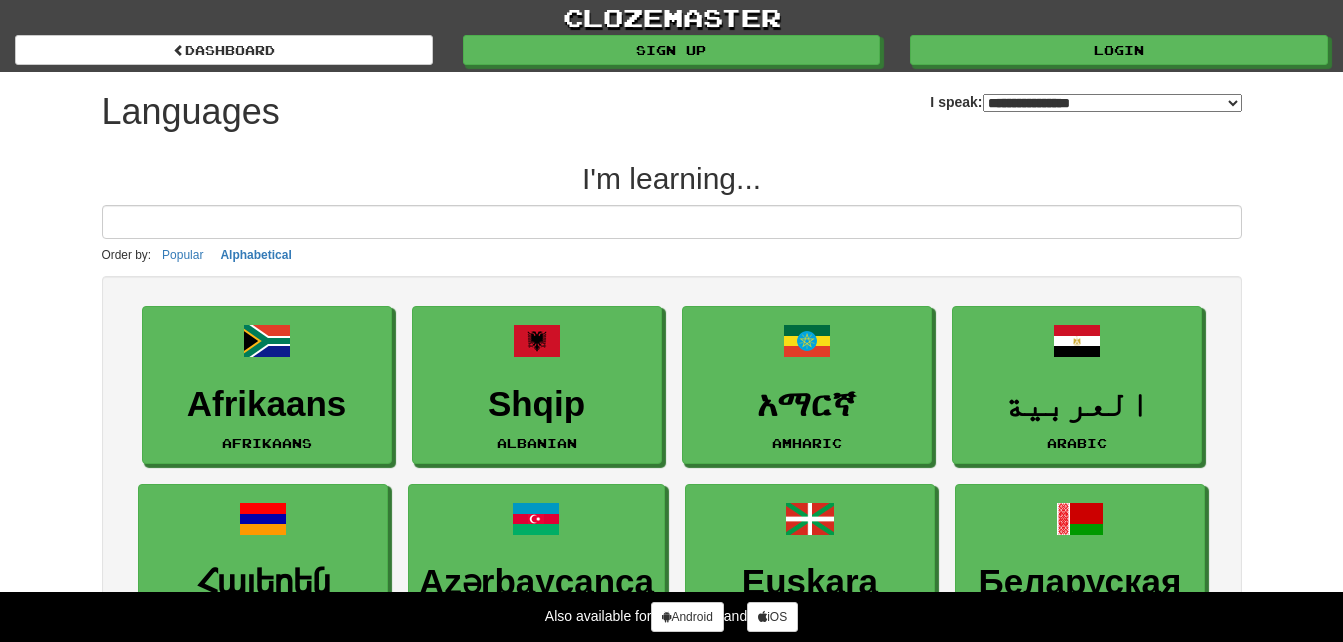 click on "**********" at bounding box center [1112, 103] 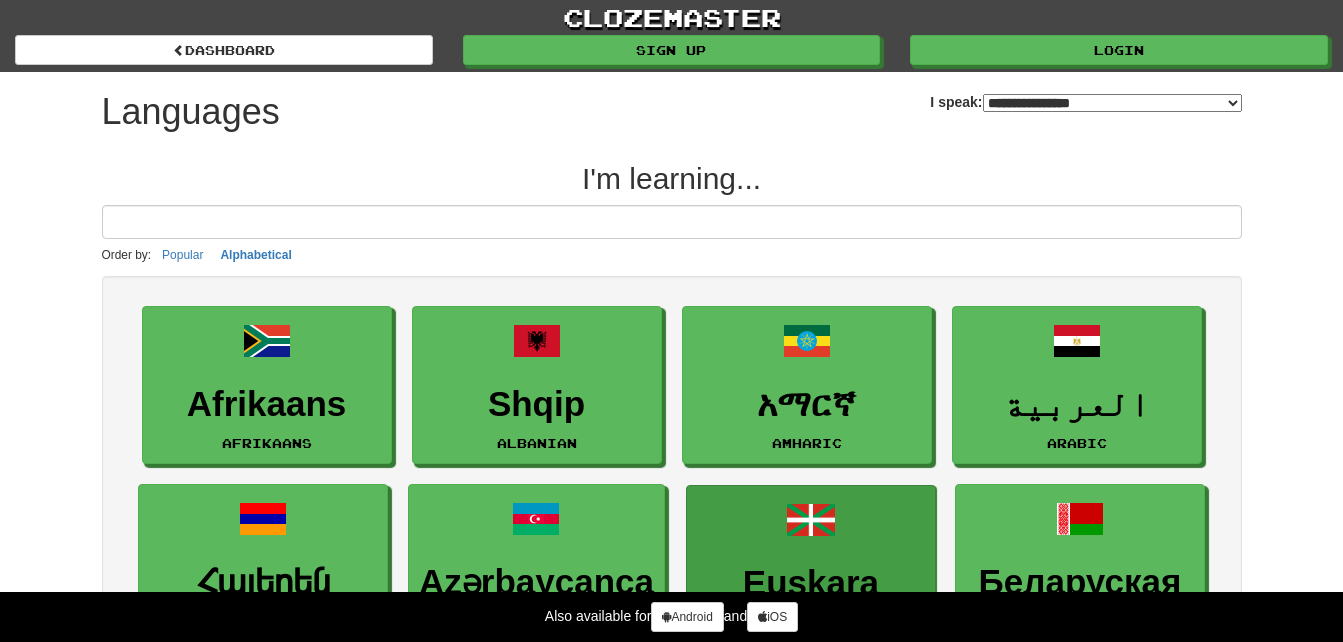 select on "*********" 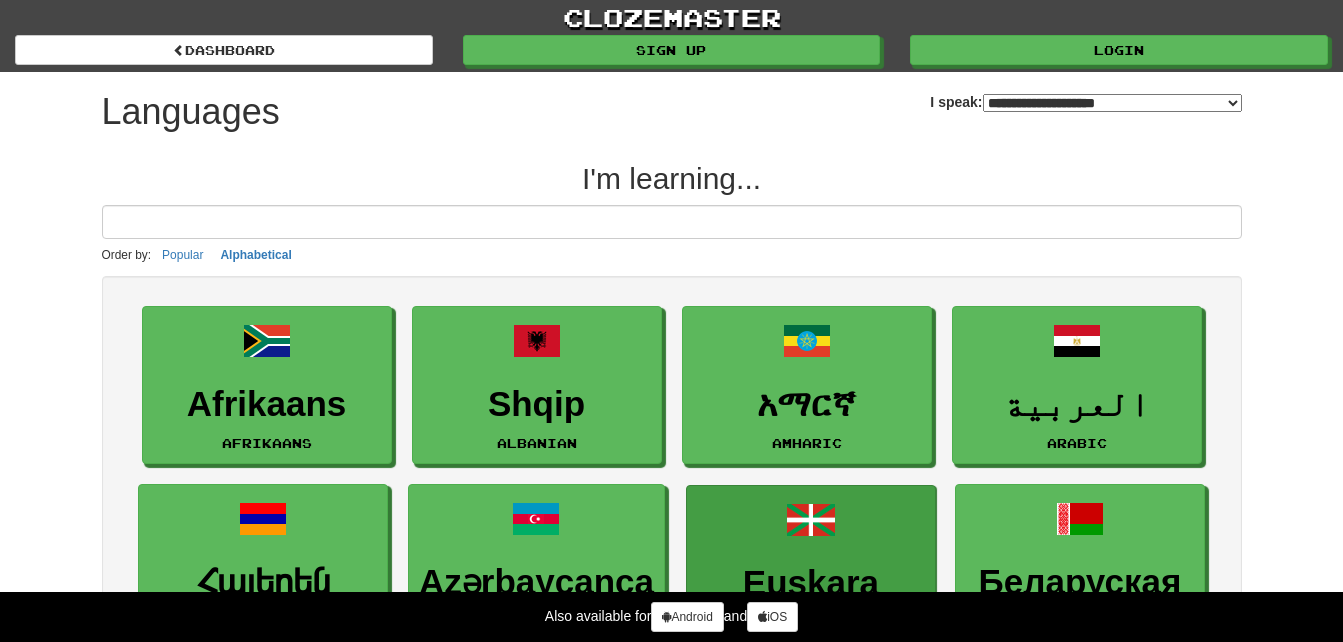 click on "**********" at bounding box center [1112, 103] 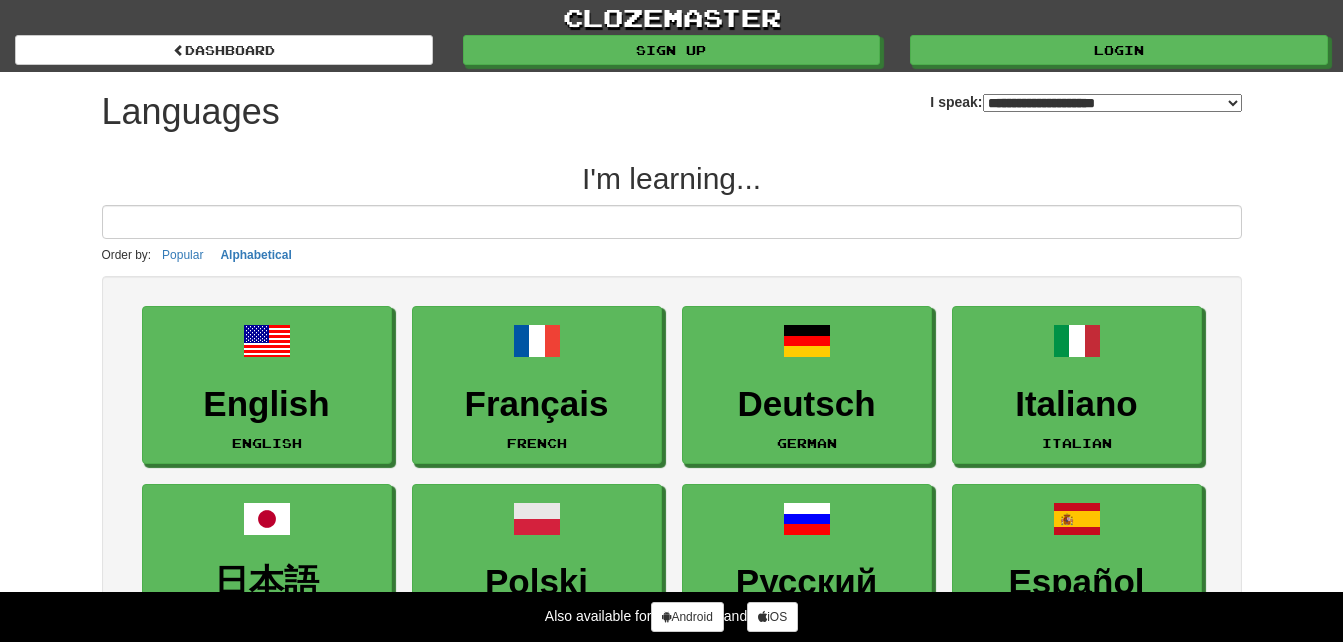 click on "**********" at bounding box center [1112, 103] 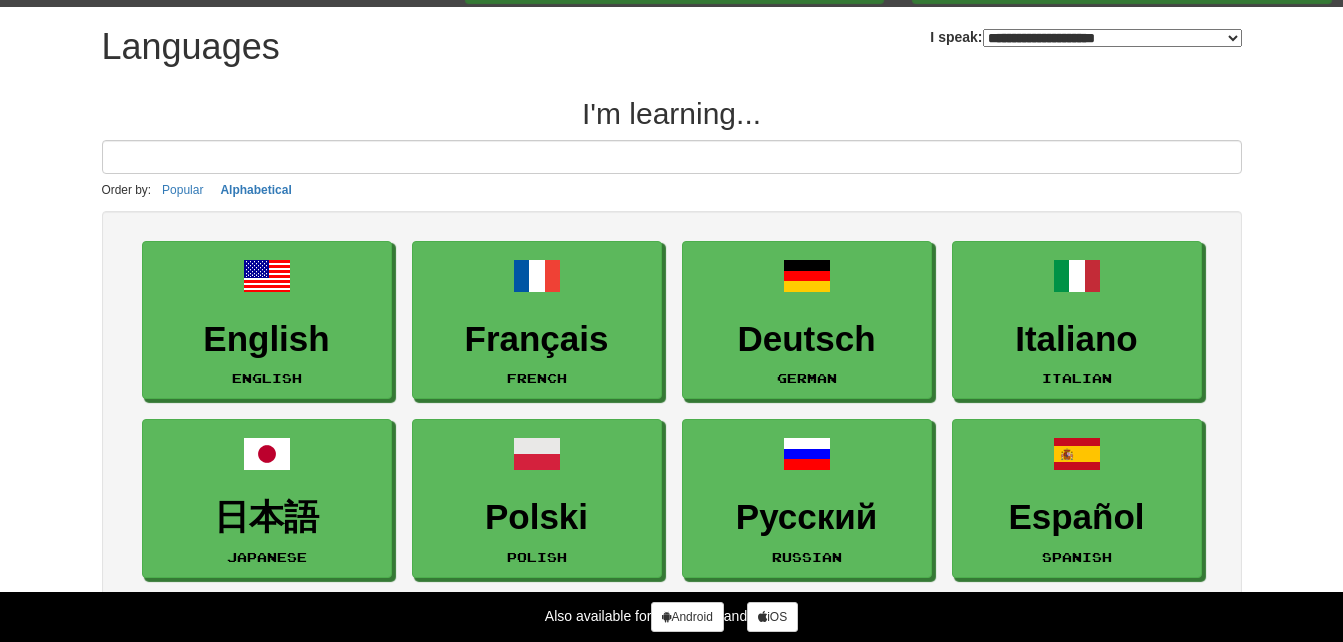 scroll, scrollTop: 100, scrollLeft: 0, axis: vertical 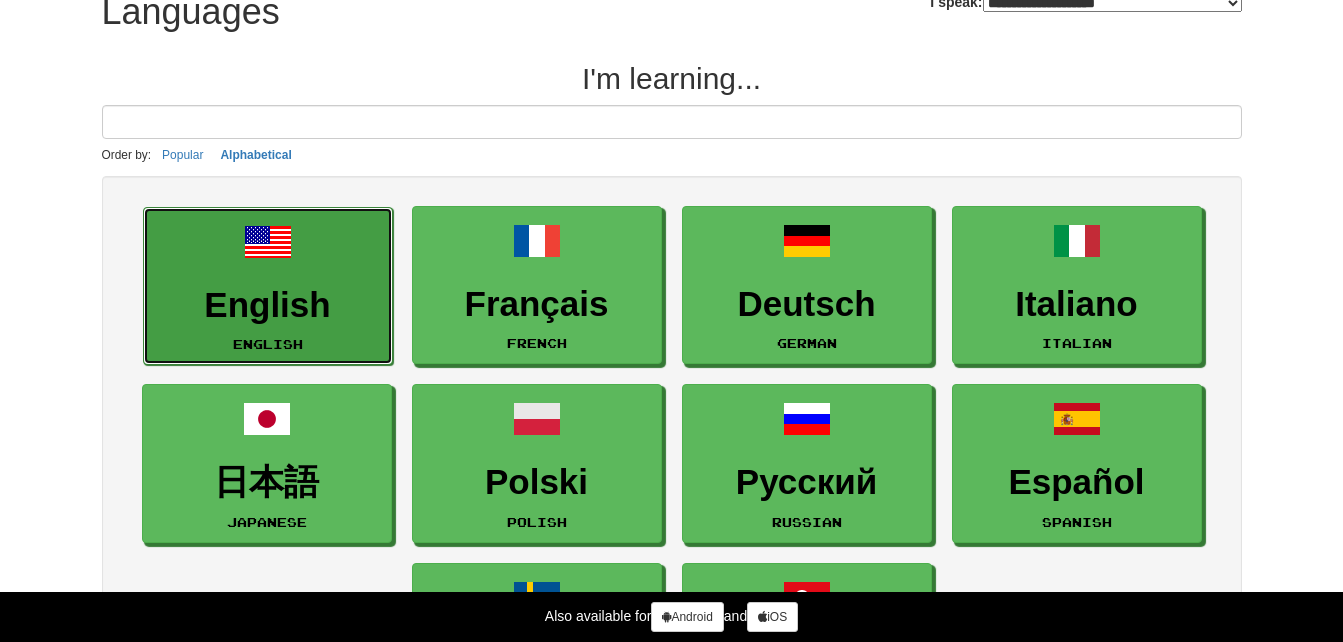 click on "English" at bounding box center [268, 305] 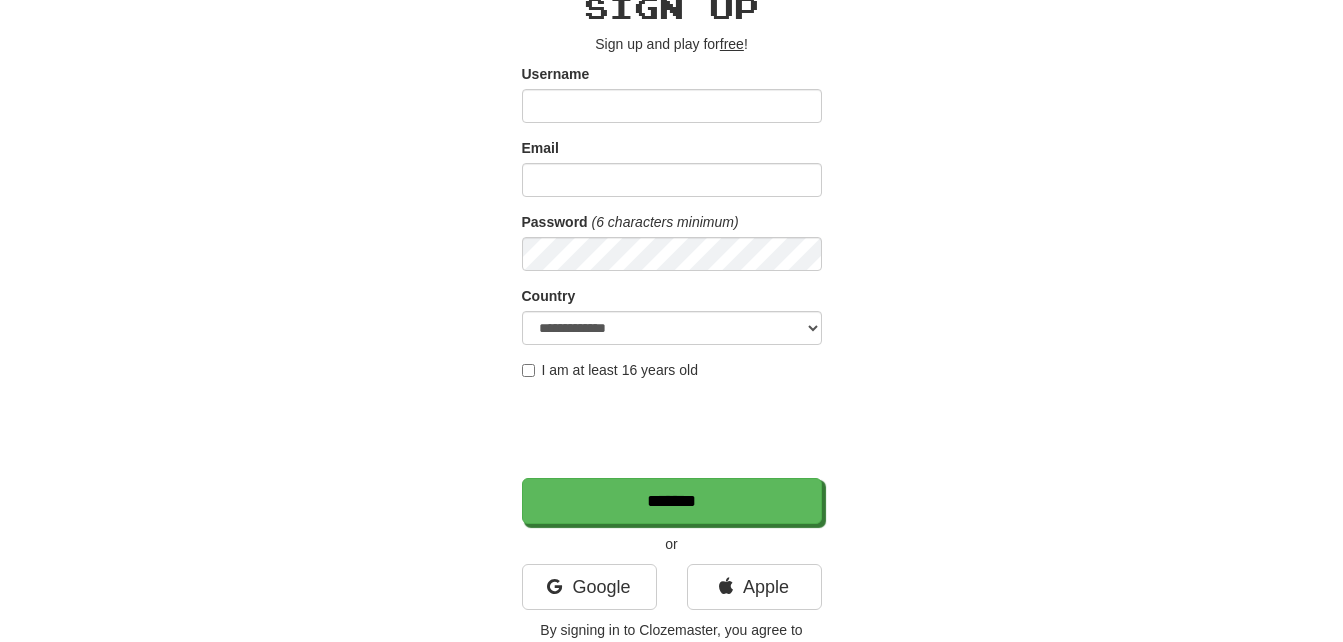 scroll, scrollTop: 300, scrollLeft: 0, axis: vertical 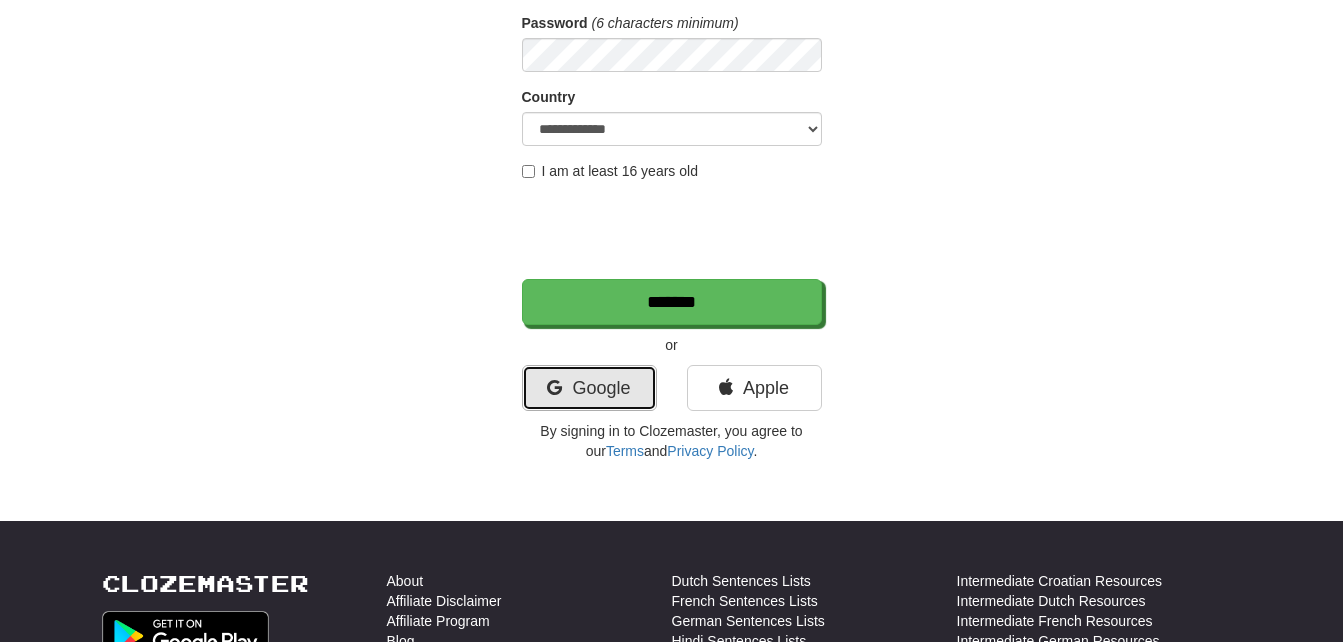 click on "Google" at bounding box center (589, 388) 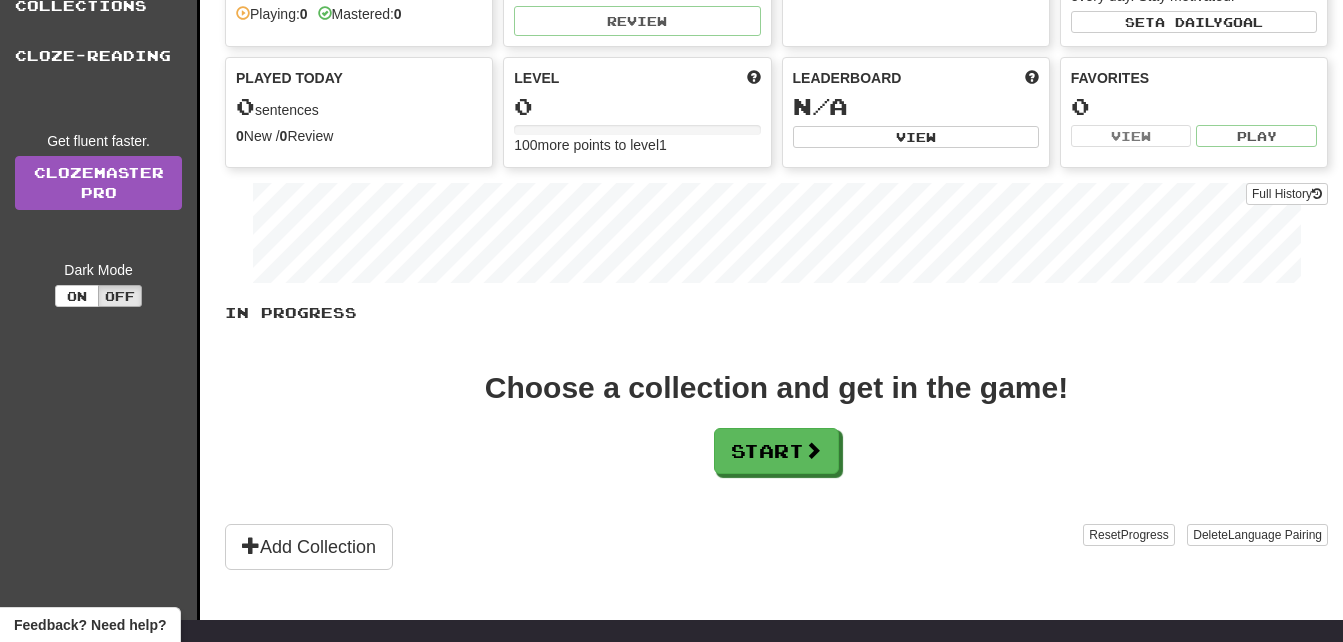 scroll, scrollTop: 300, scrollLeft: 0, axis: vertical 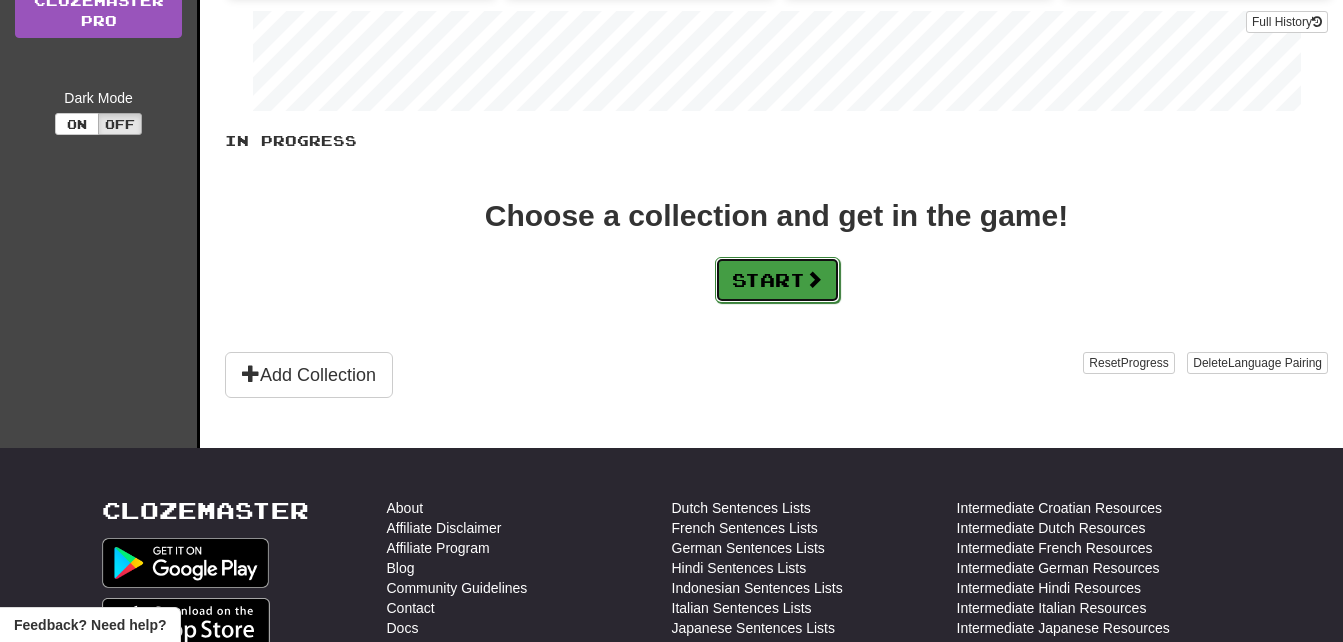 click on "Start" at bounding box center [777, 280] 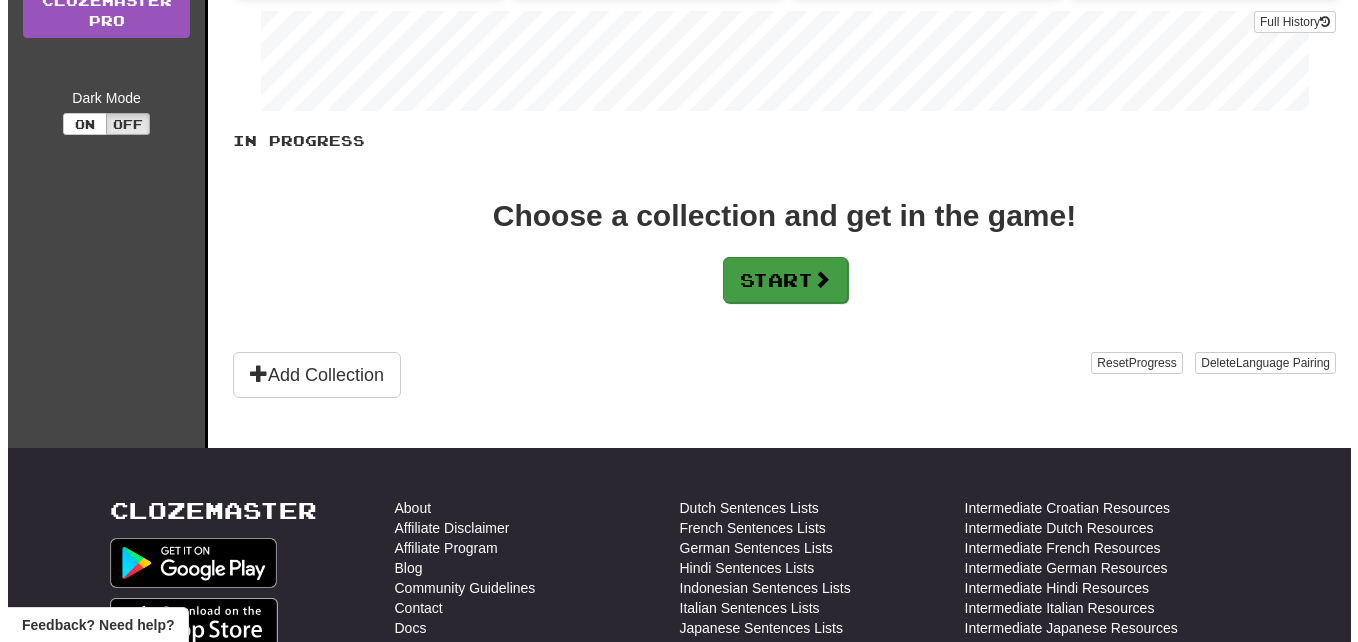 scroll, scrollTop: 0, scrollLeft: 0, axis: both 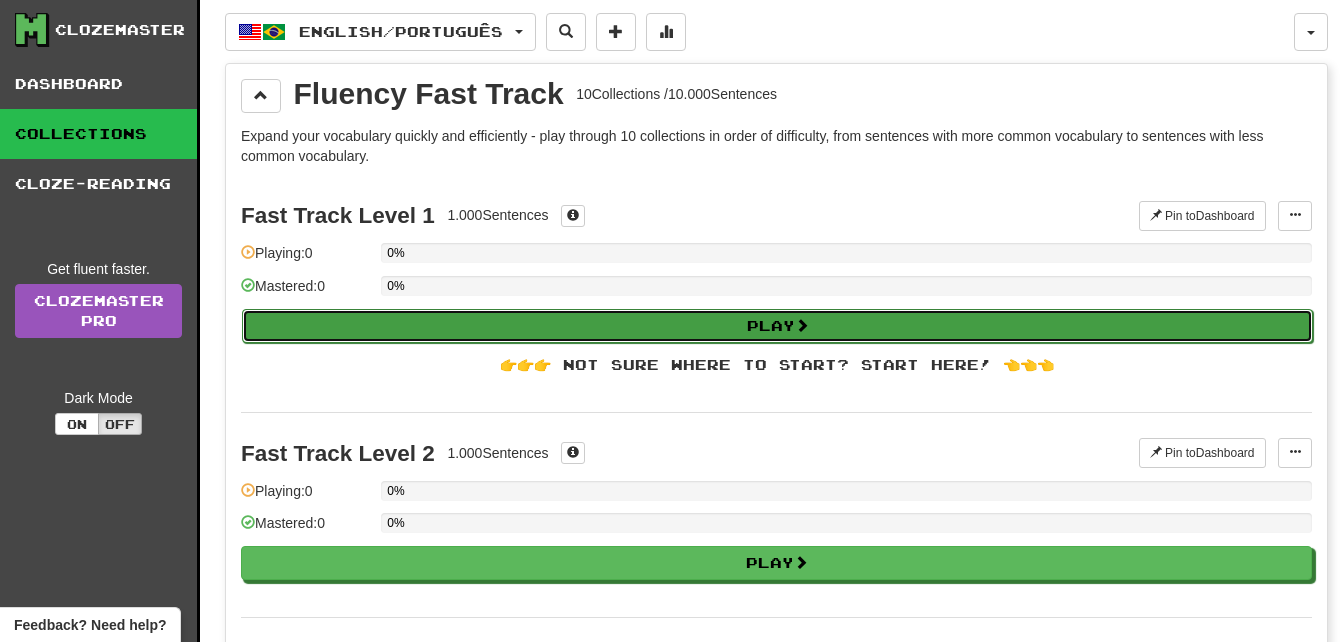 click on "Play" at bounding box center (777, 326) 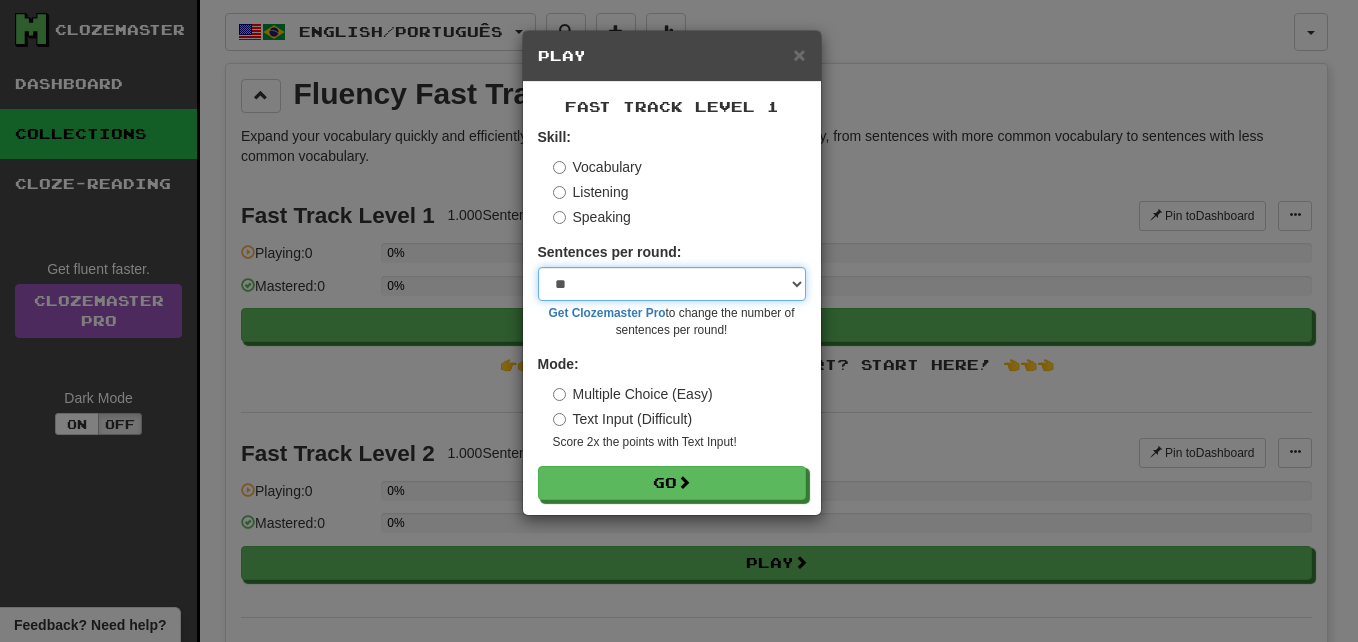 click on "* ** ** ** ** ** *** ********" at bounding box center [672, 284] 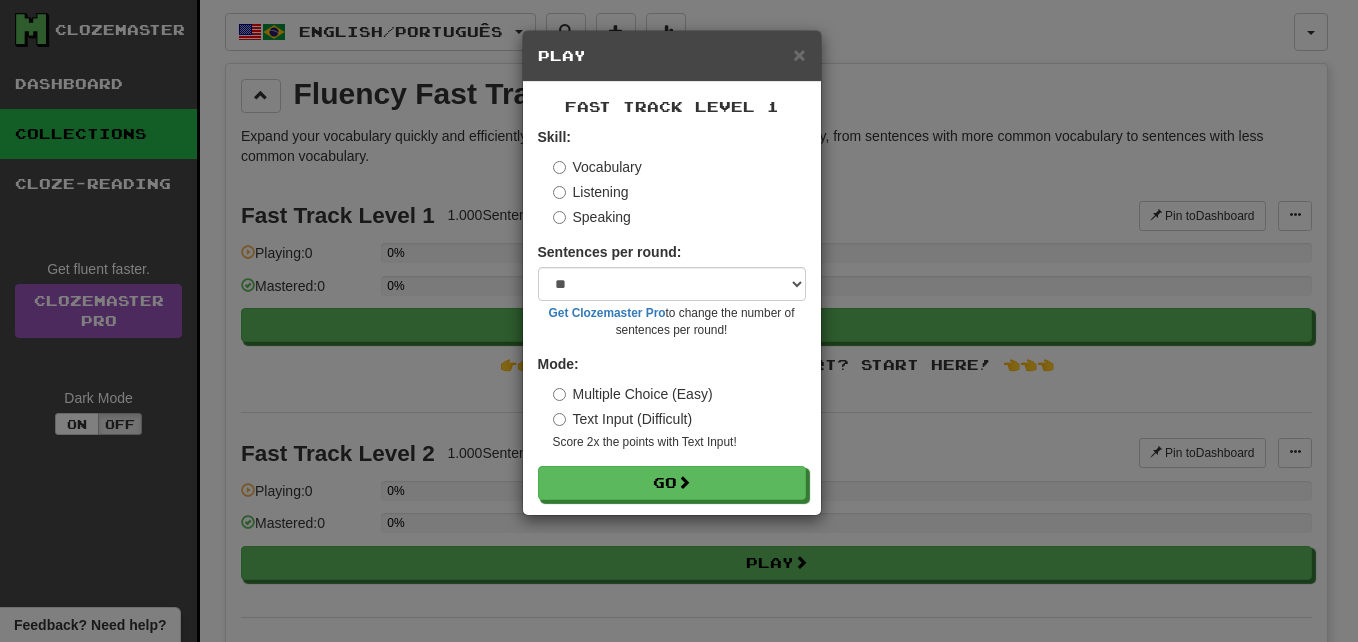 click on "Listening" at bounding box center [591, 192] 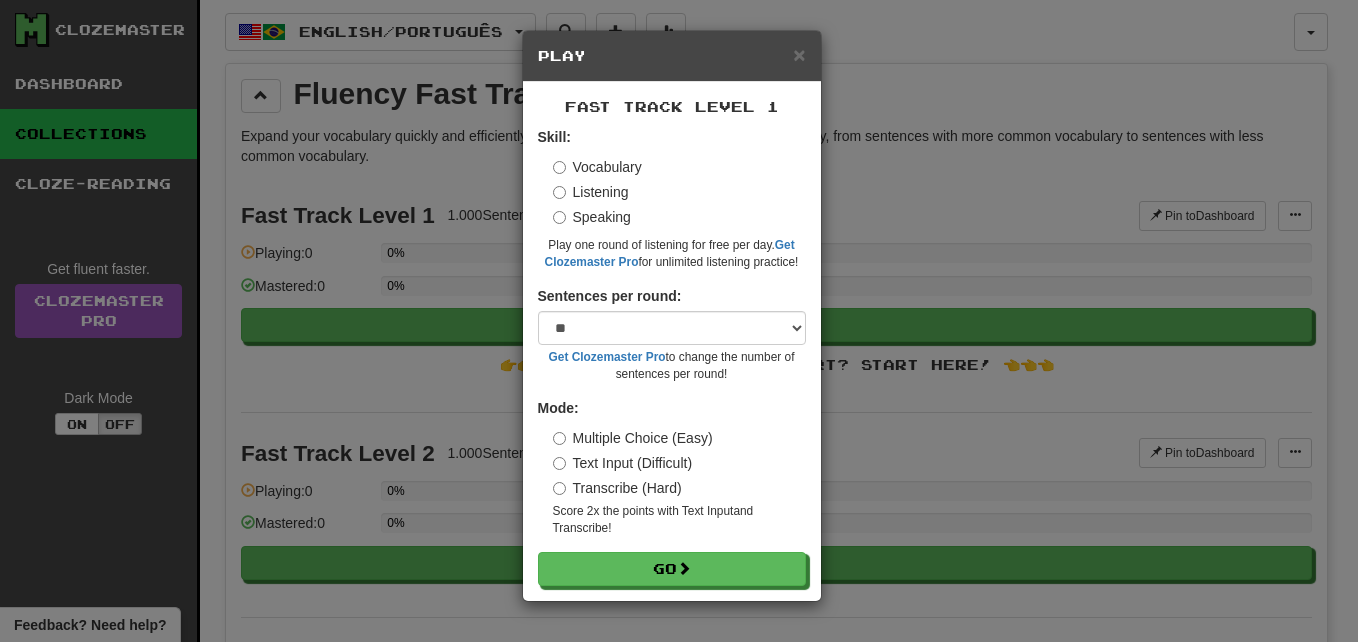 click on "Speaking" at bounding box center (592, 217) 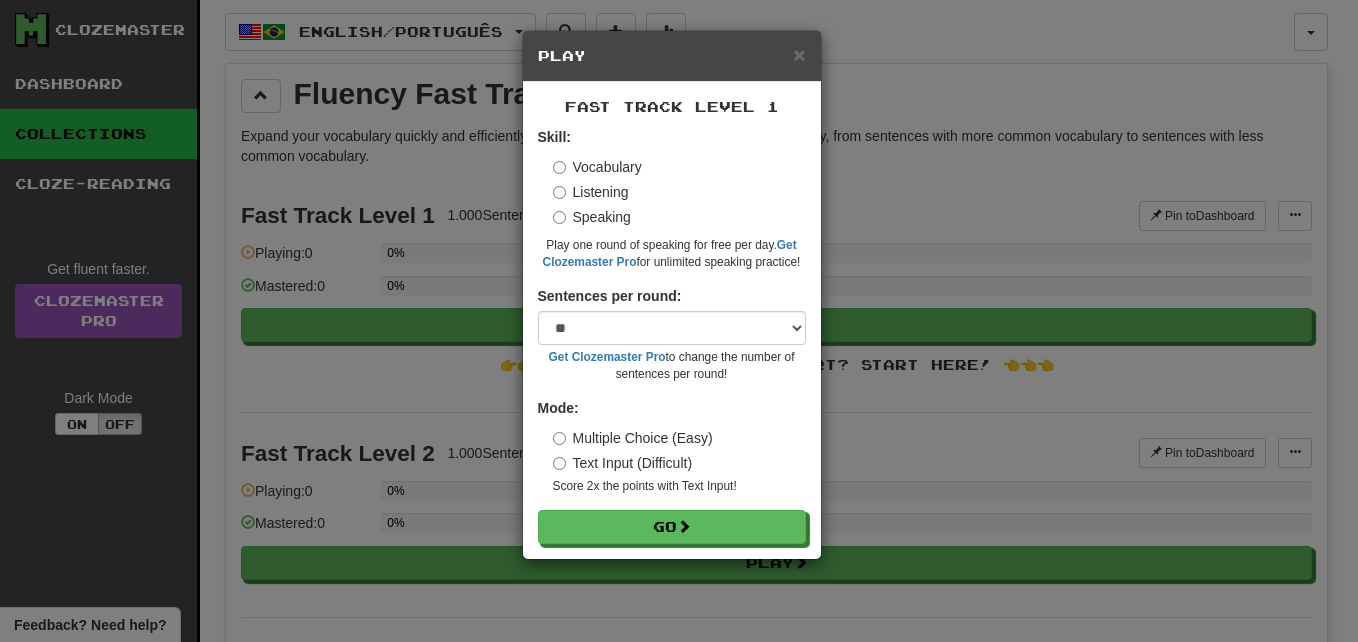 click on "Vocabulary" at bounding box center (597, 167) 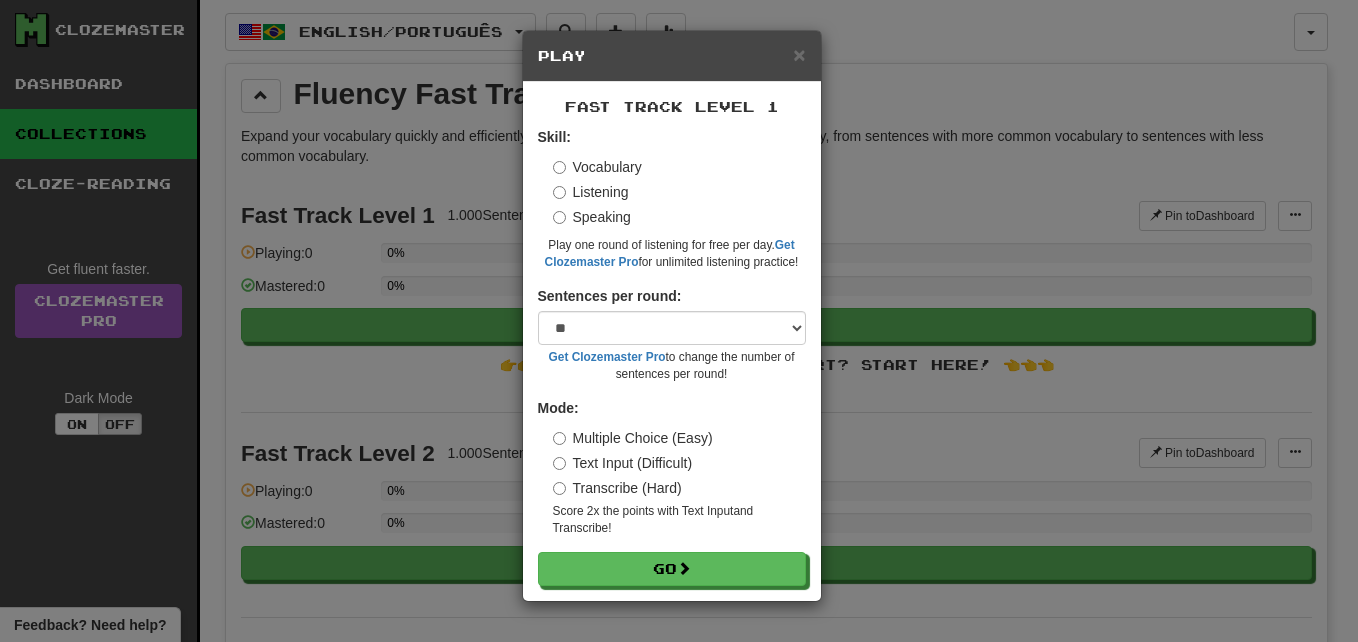 drag, startPoint x: 570, startPoint y: 162, endPoint x: 569, endPoint y: 178, distance: 16.03122 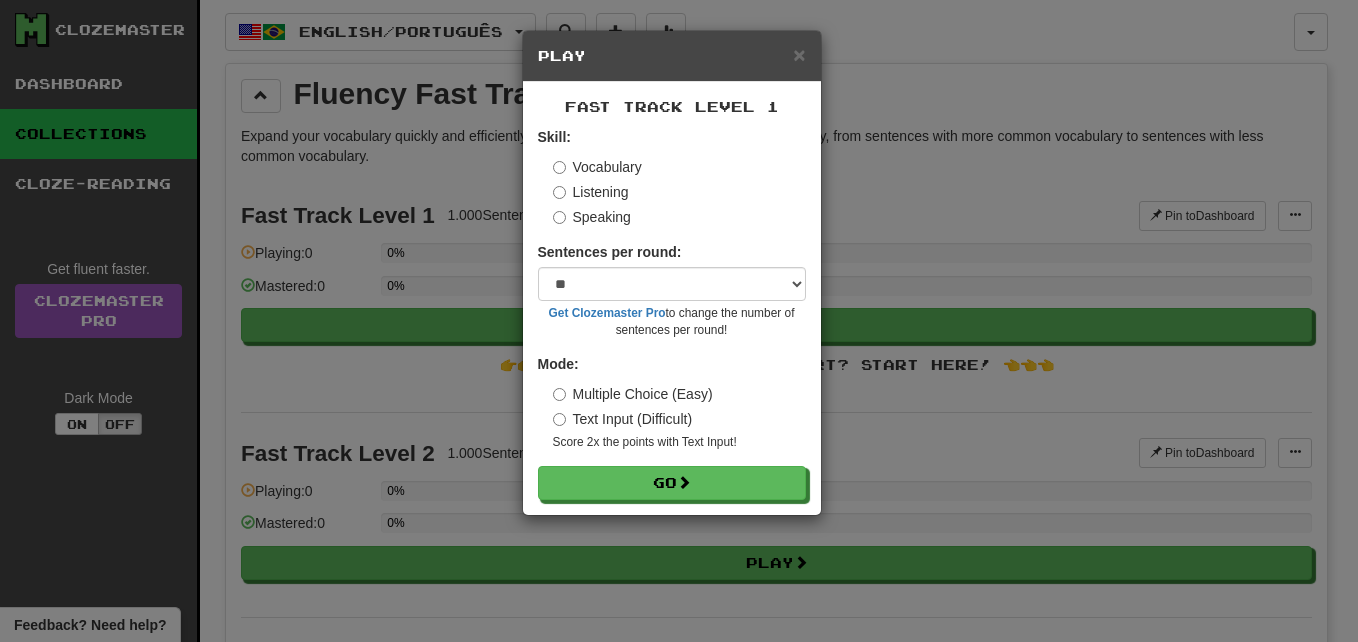 click on "Speaking" at bounding box center (592, 217) 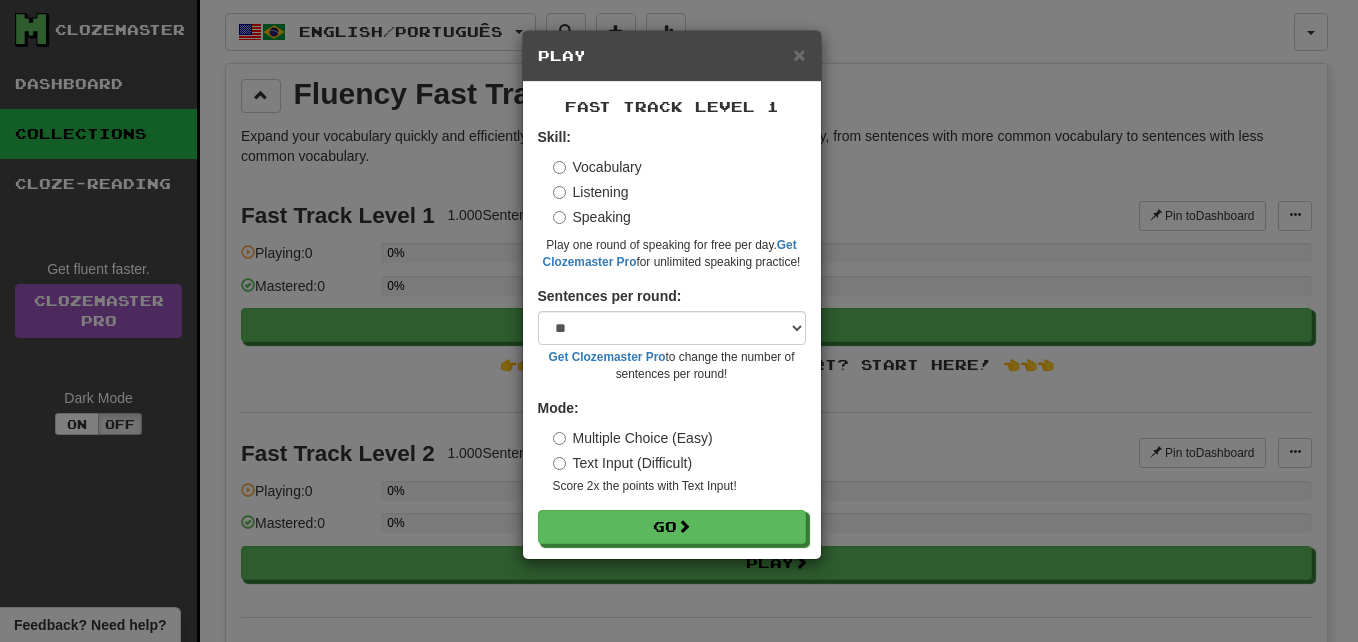 click on "Listening" at bounding box center [591, 192] 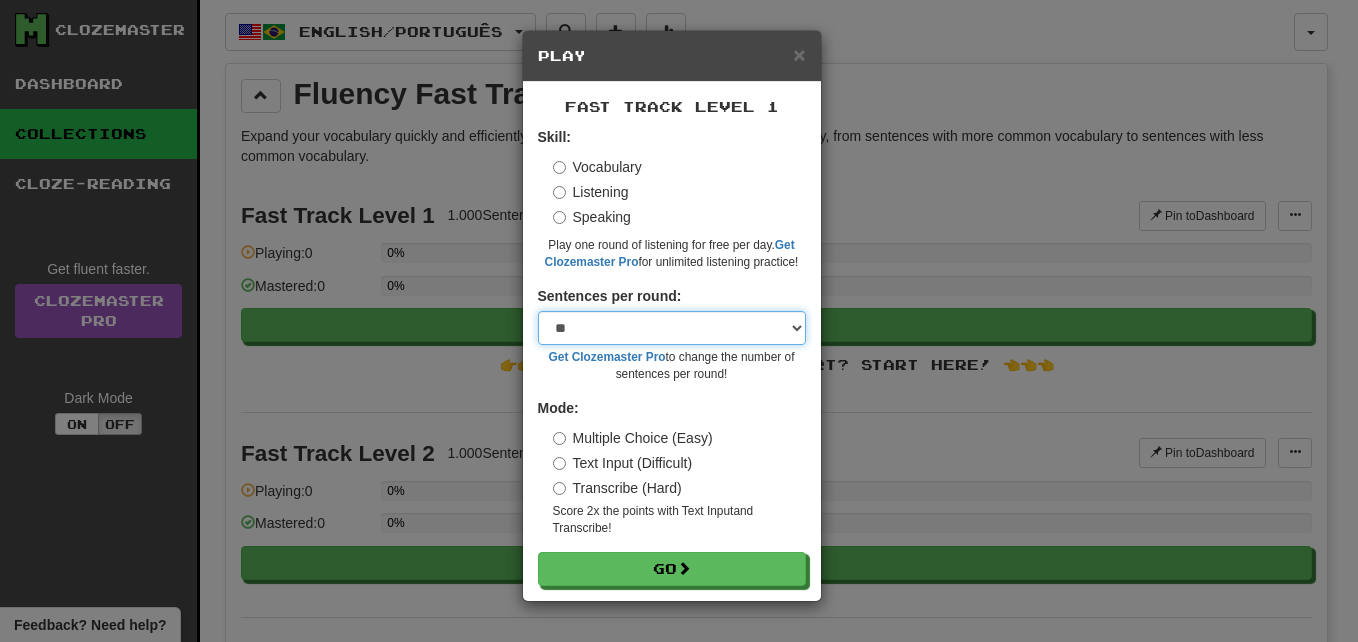click on "* ** ** ** ** ** *** ********" at bounding box center [672, 328] 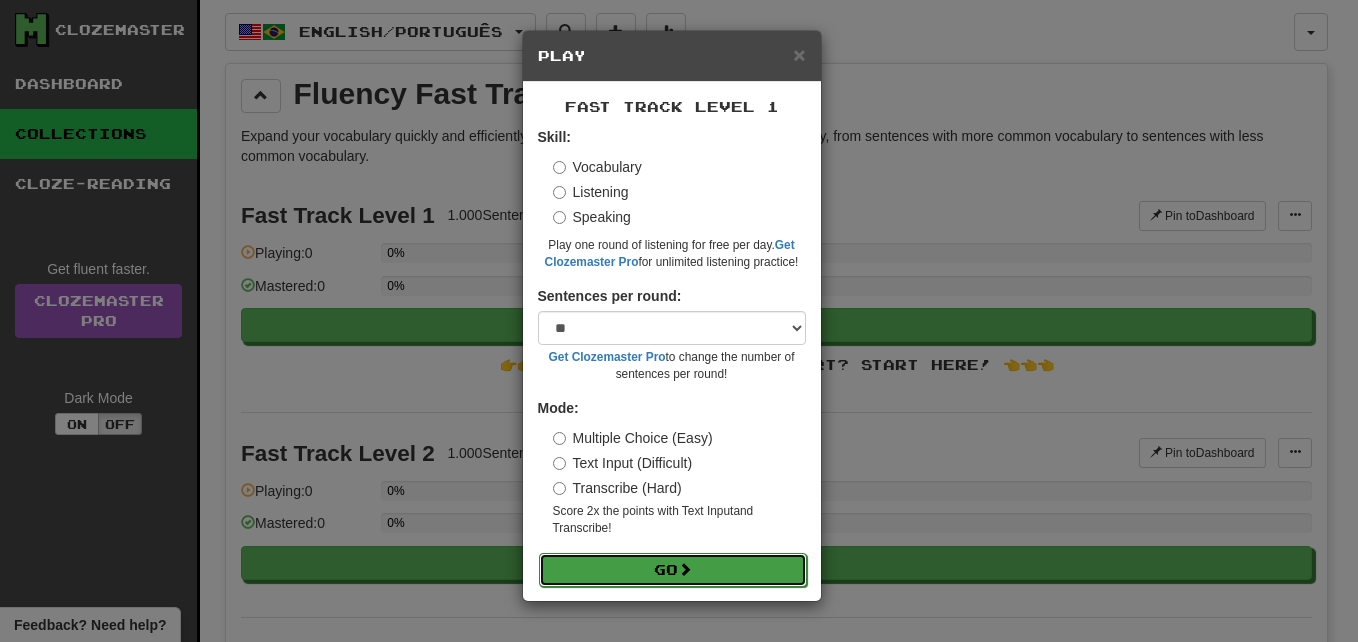 click on "Go" at bounding box center [673, 570] 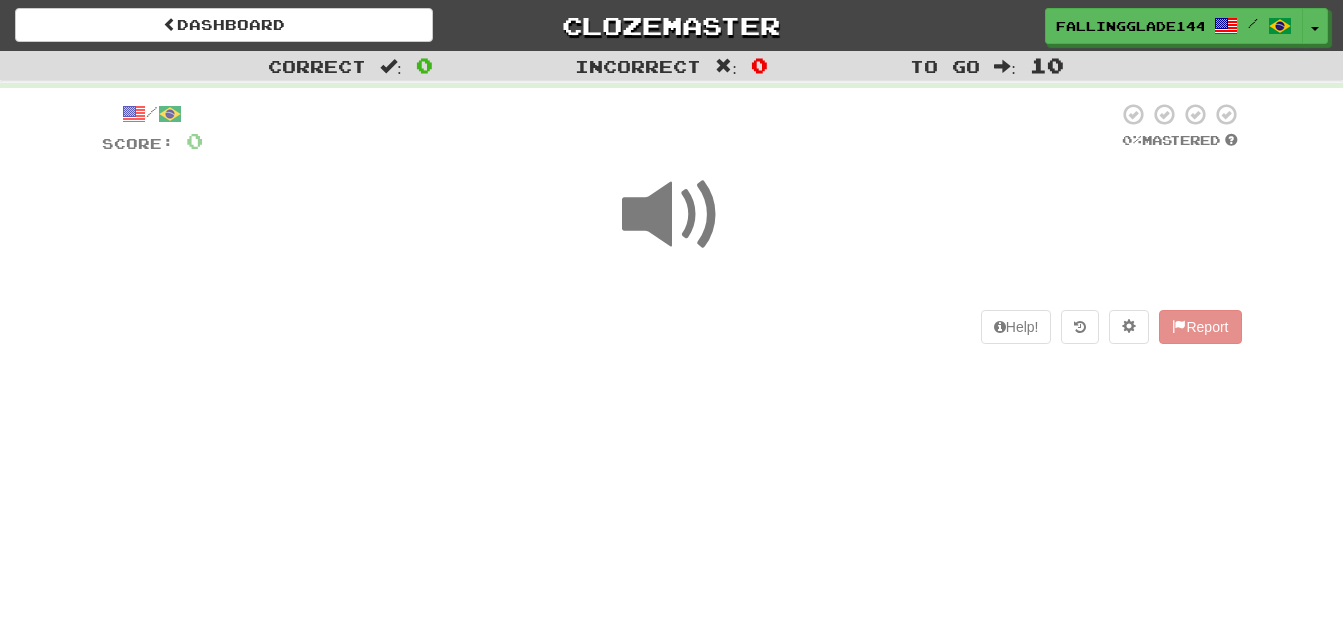scroll, scrollTop: 0, scrollLeft: 0, axis: both 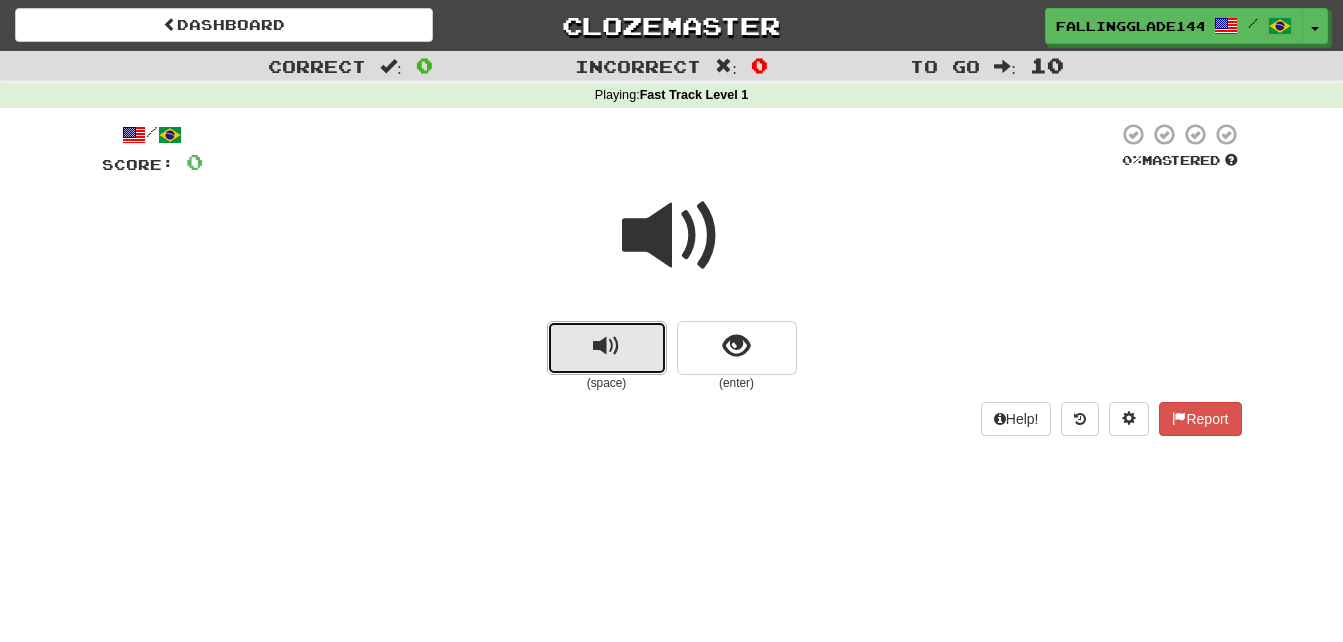 click at bounding box center [607, 348] 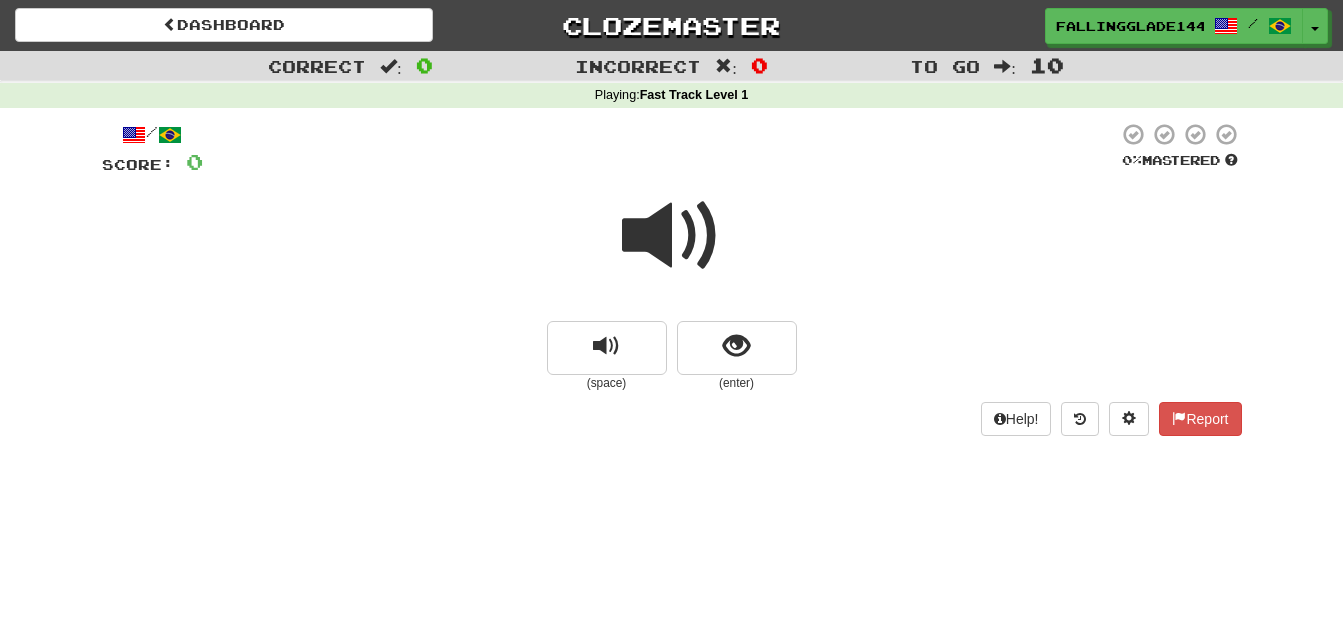 click at bounding box center [672, 236] 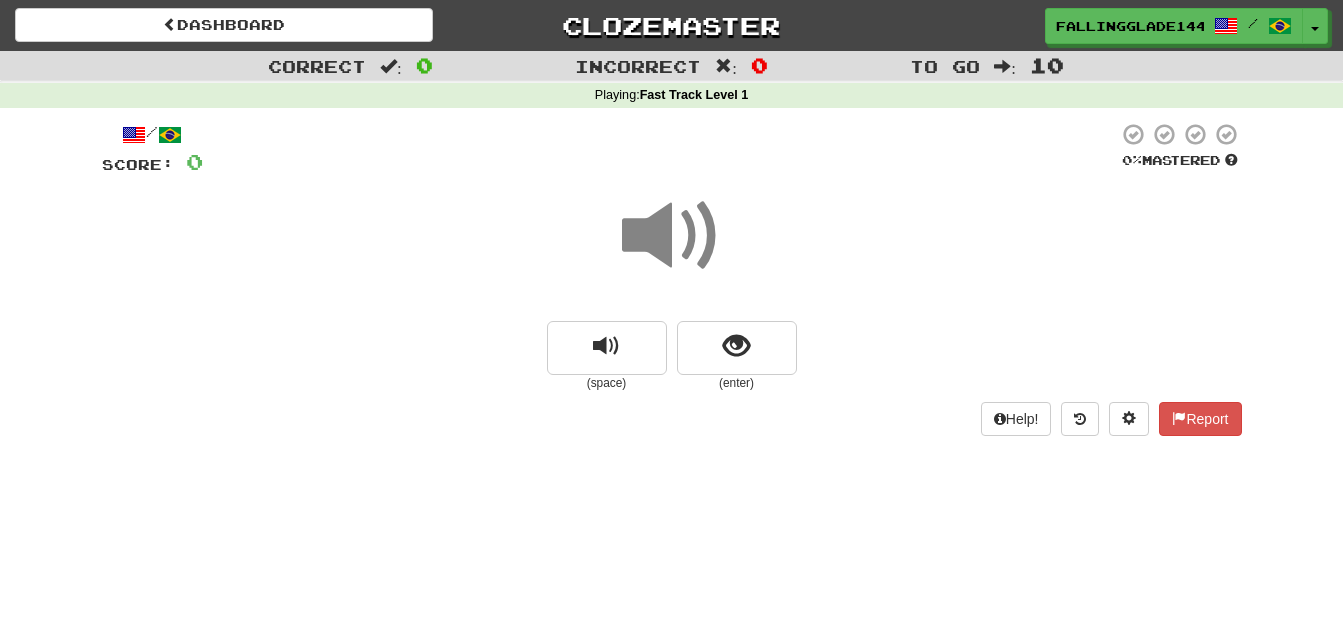 click at bounding box center [672, 236] 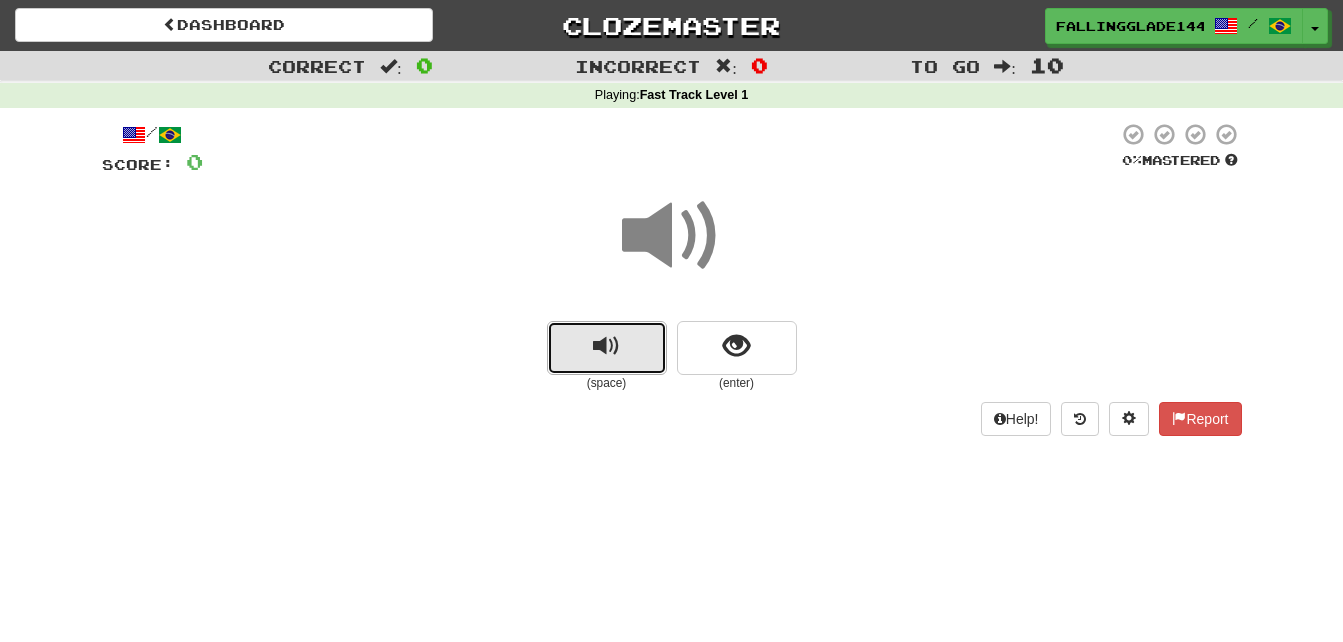 click at bounding box center [606, 346] 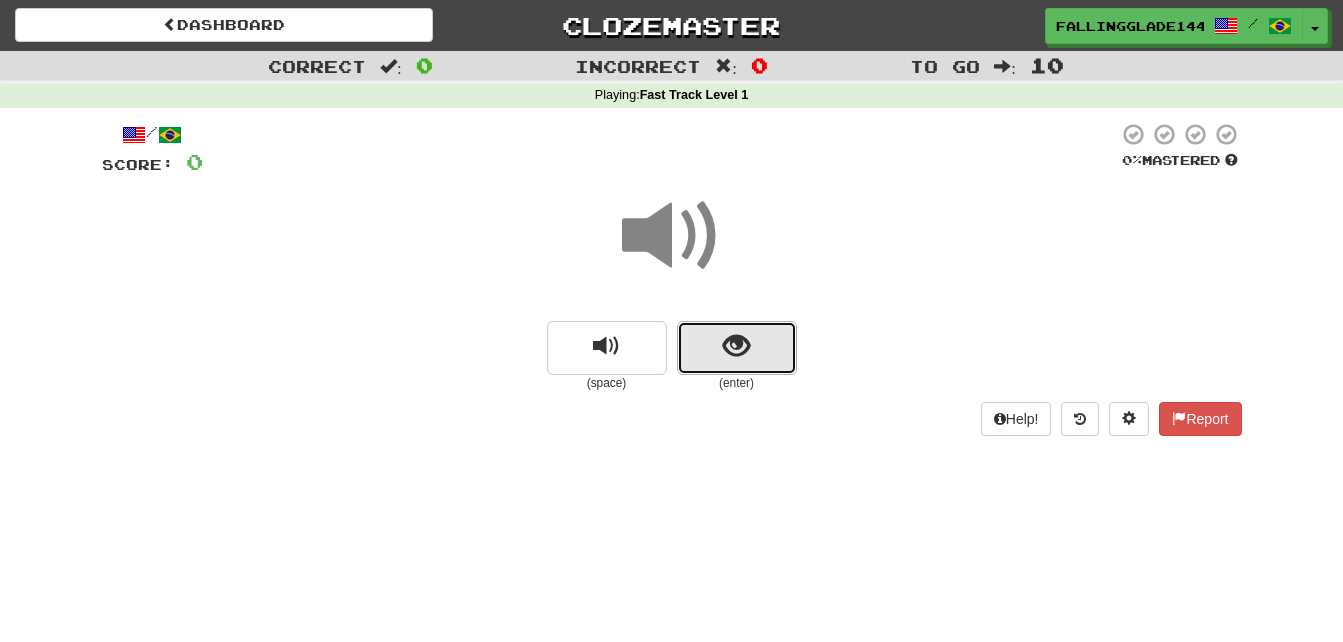 click at bounding box center [737, 348] 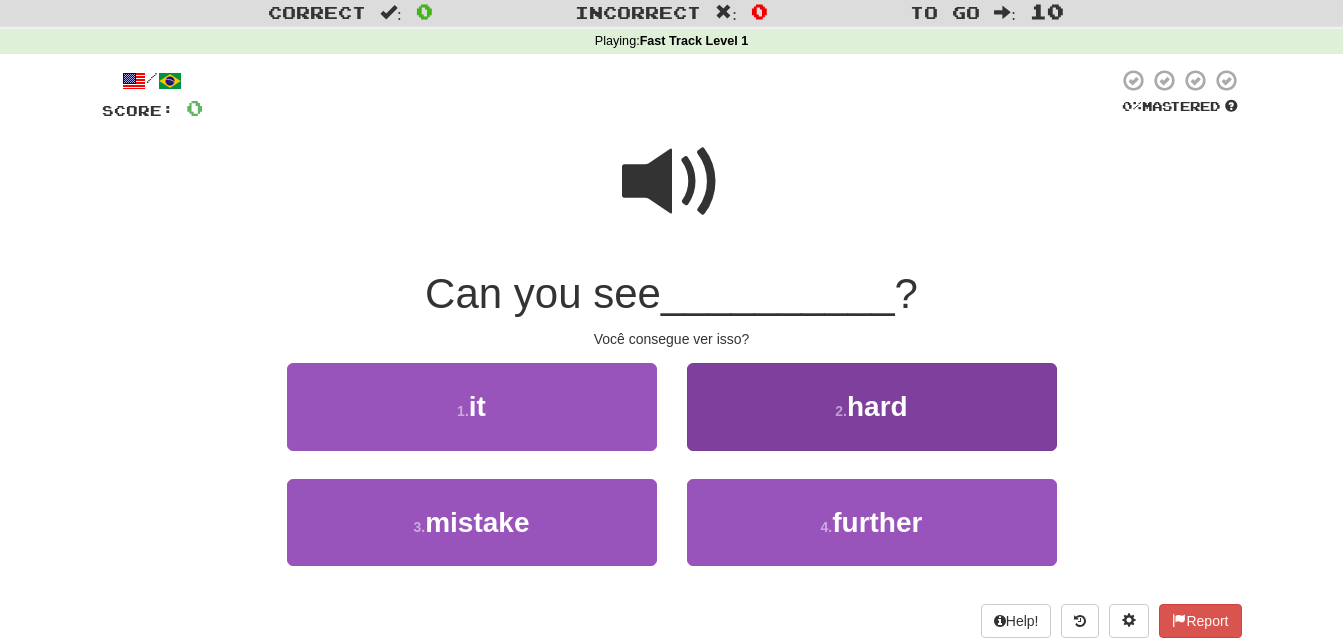 scroll, scrollTop: 100, scrollLeft: 0, axis: vertical 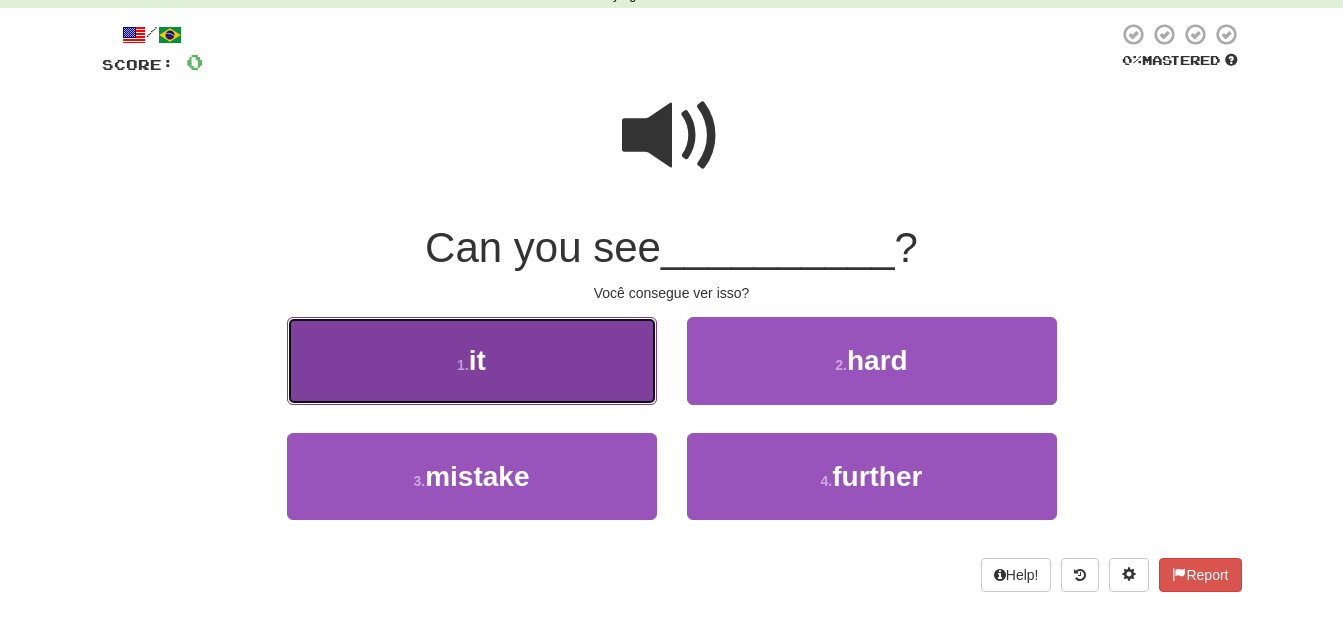 click on "1 .  it" at bounding box center [472, 360] 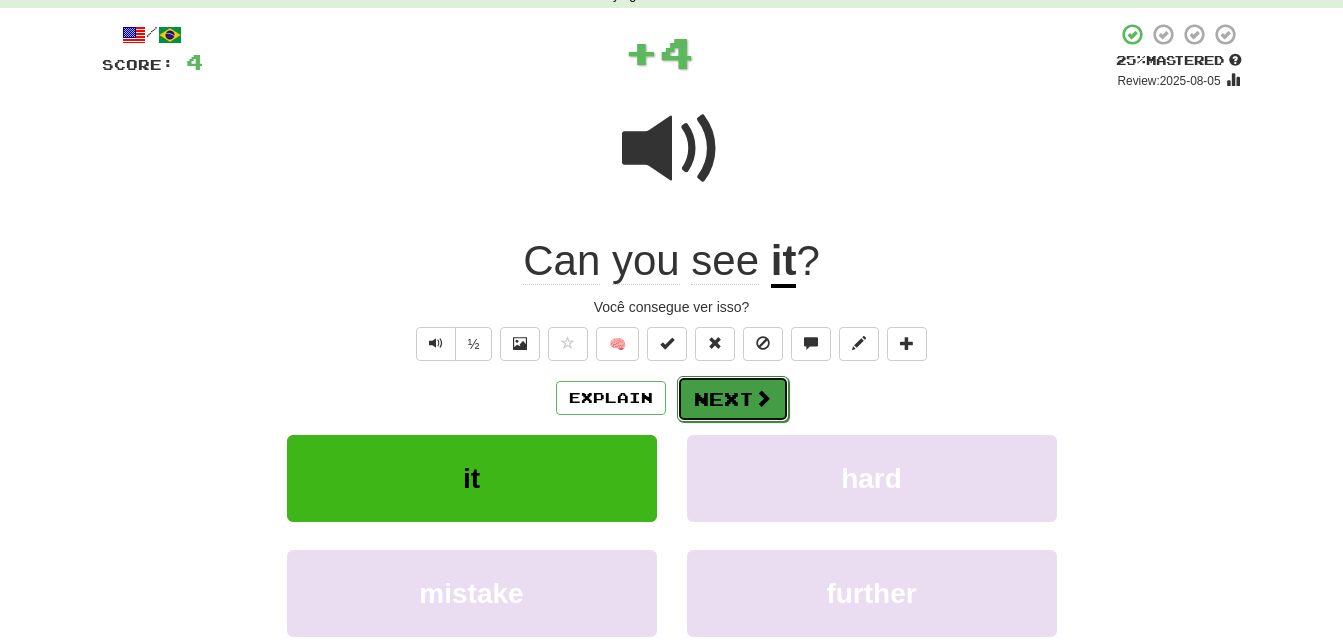 click on "Next" at bounding box center (733, 399) 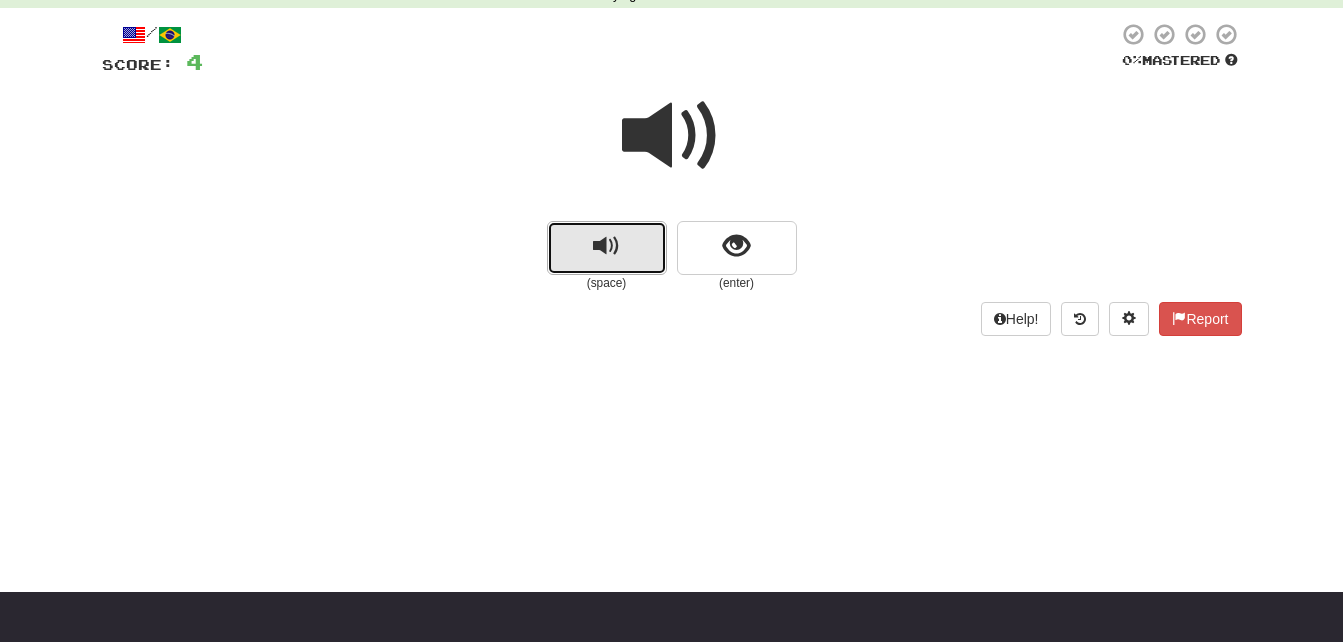 click at bounding box center [607, 248] 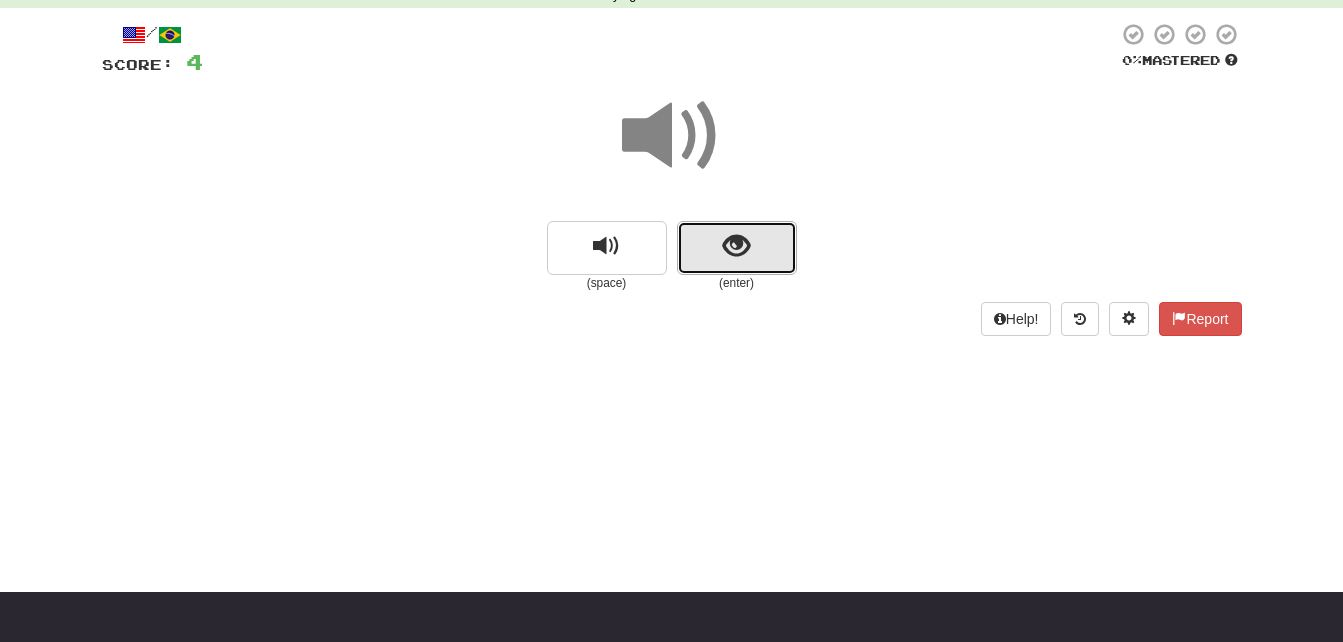 click at bounding box center [737, 248] 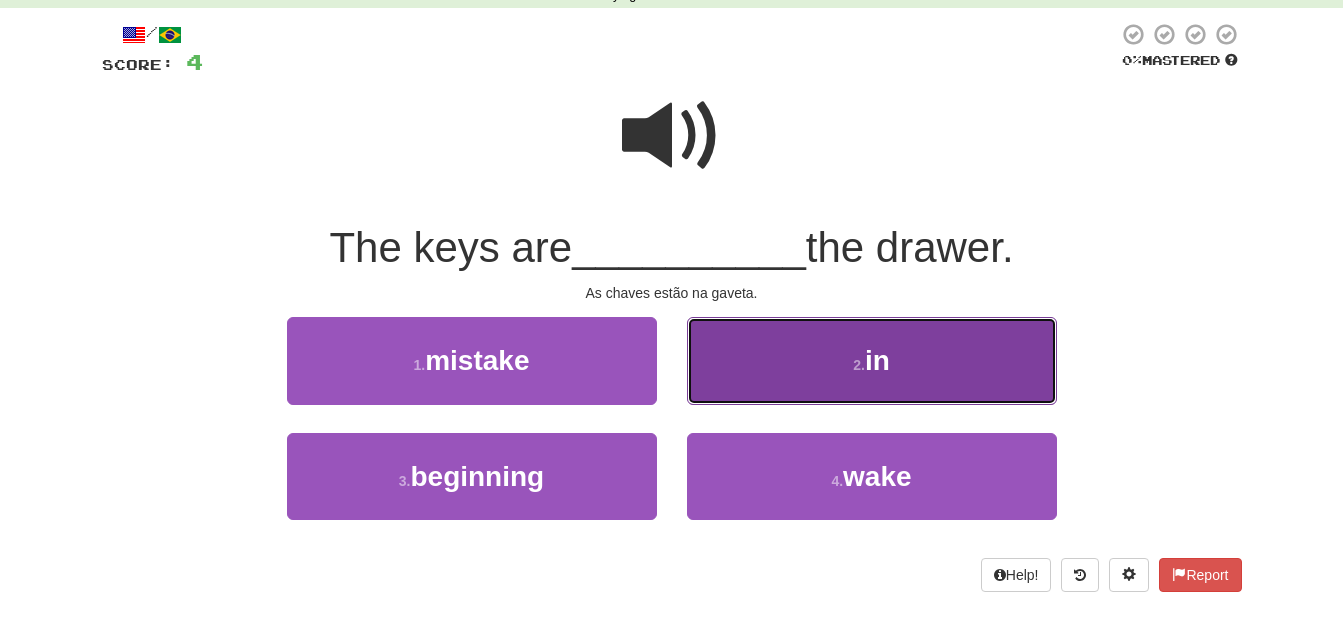click on "2 .  in" at bounding box center (872, 360) 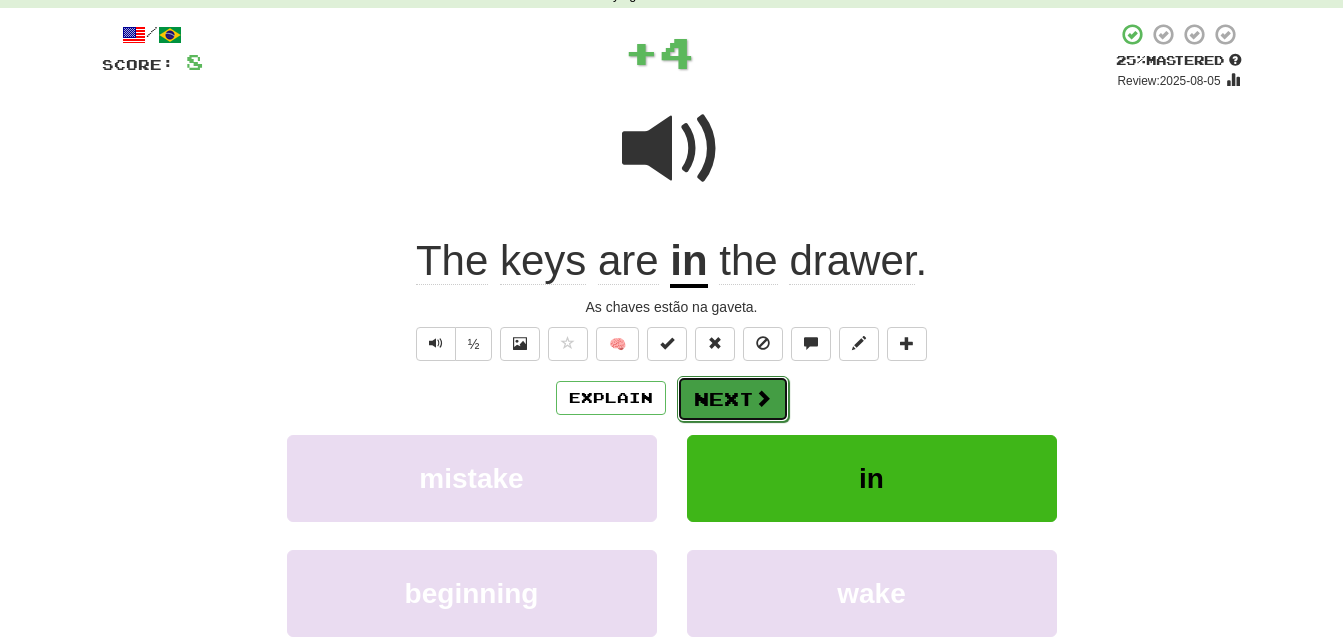 click on "Next" at bounding box center [733, 399] 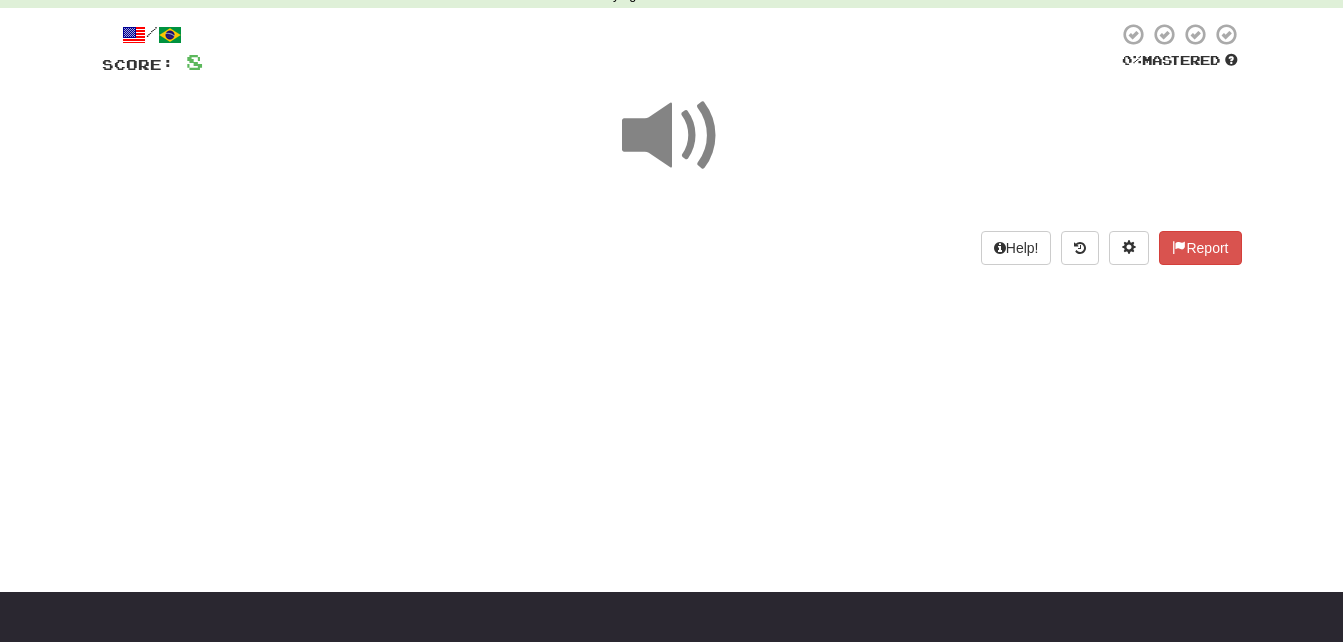 click at bounding box center [672, 136] 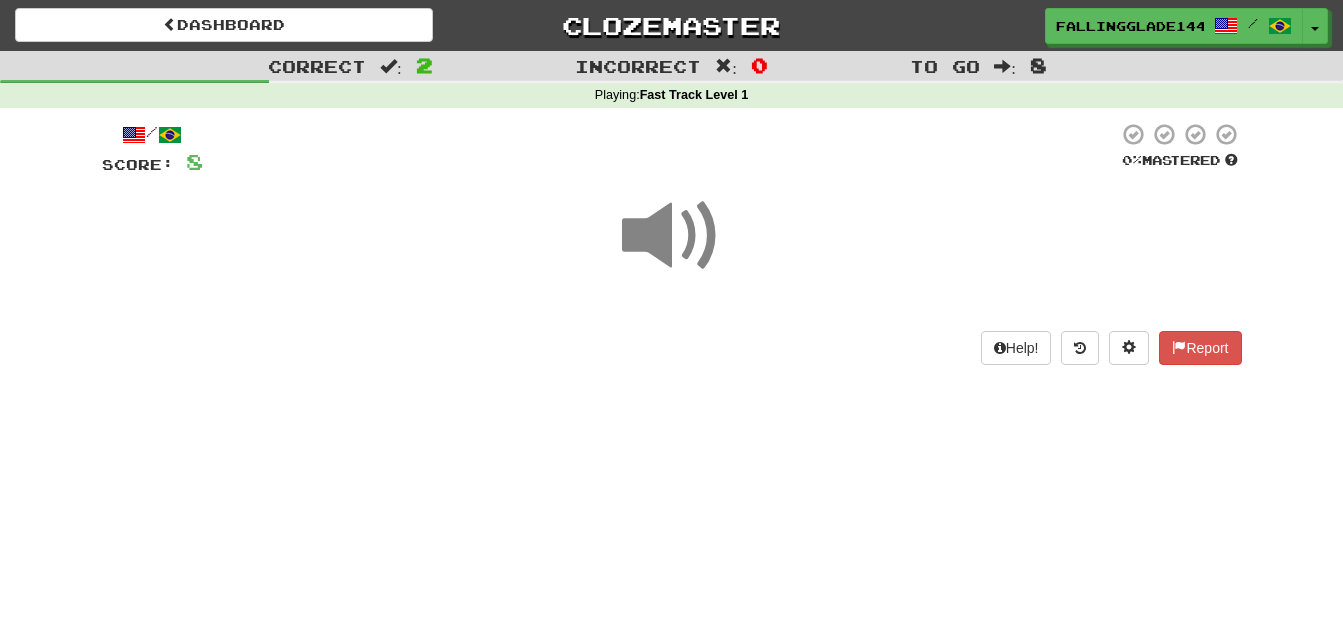 click at bounding box center [672, 249] 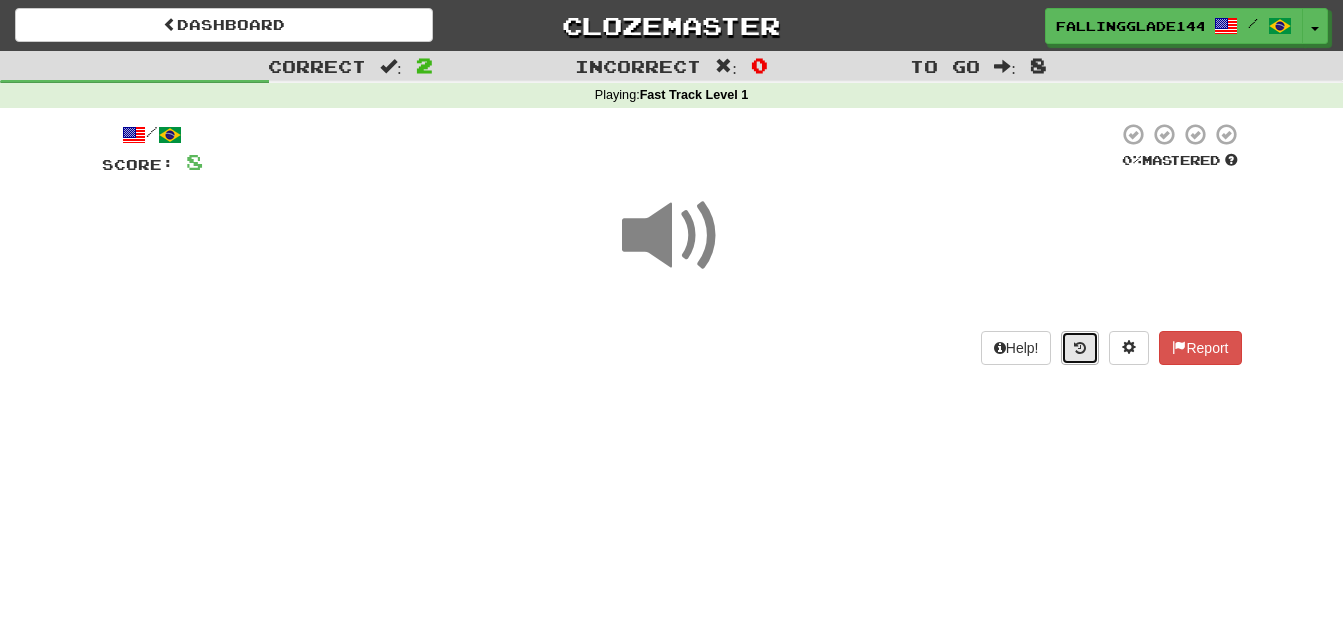 click at bounding box center [1080, 348] 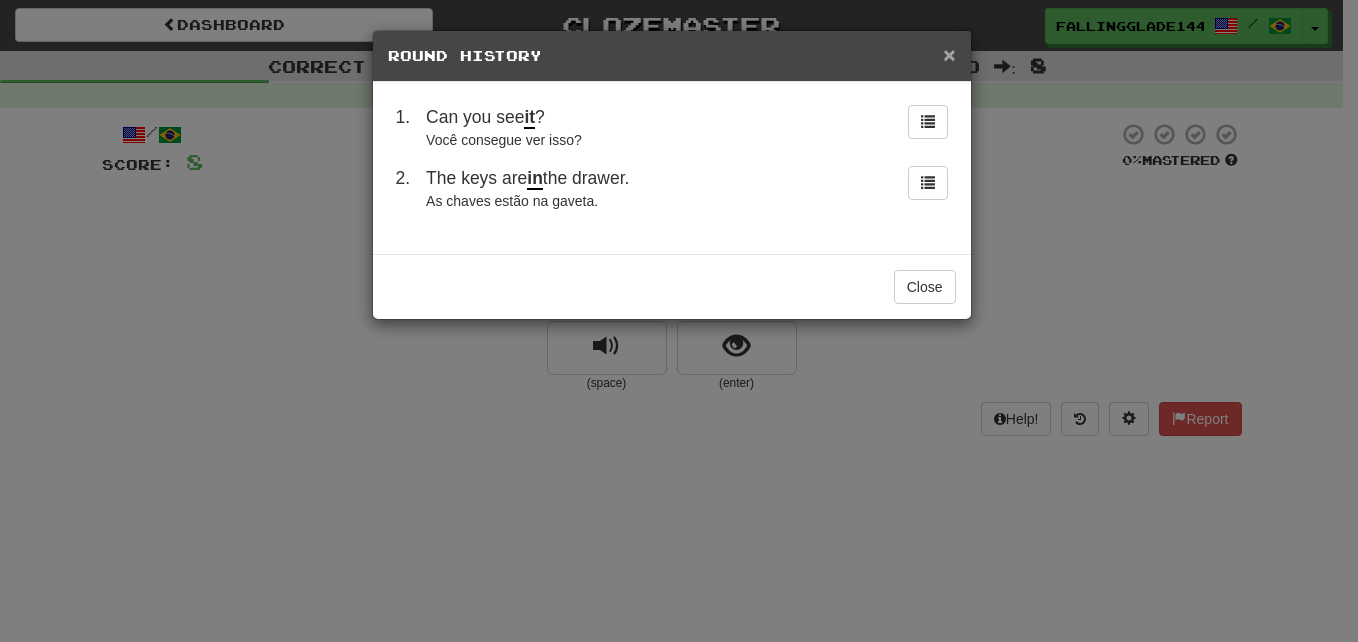 click on "×" at bounding box center (949, 54) 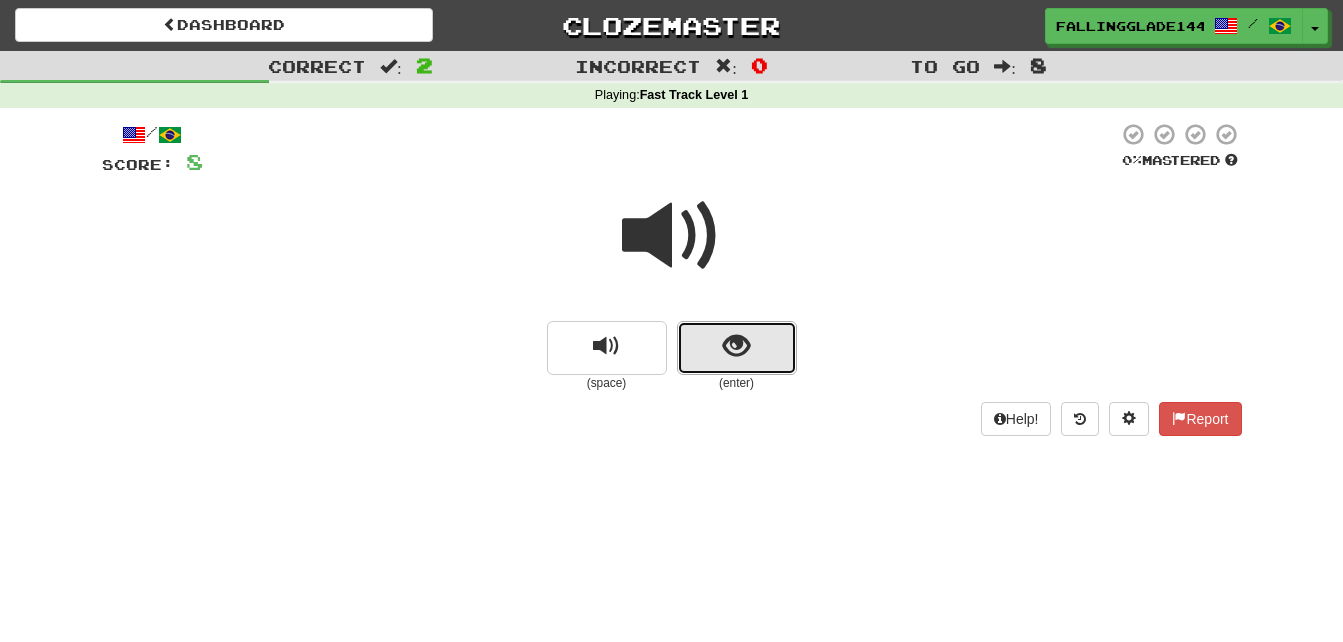 click at bounding box center (737, 348) 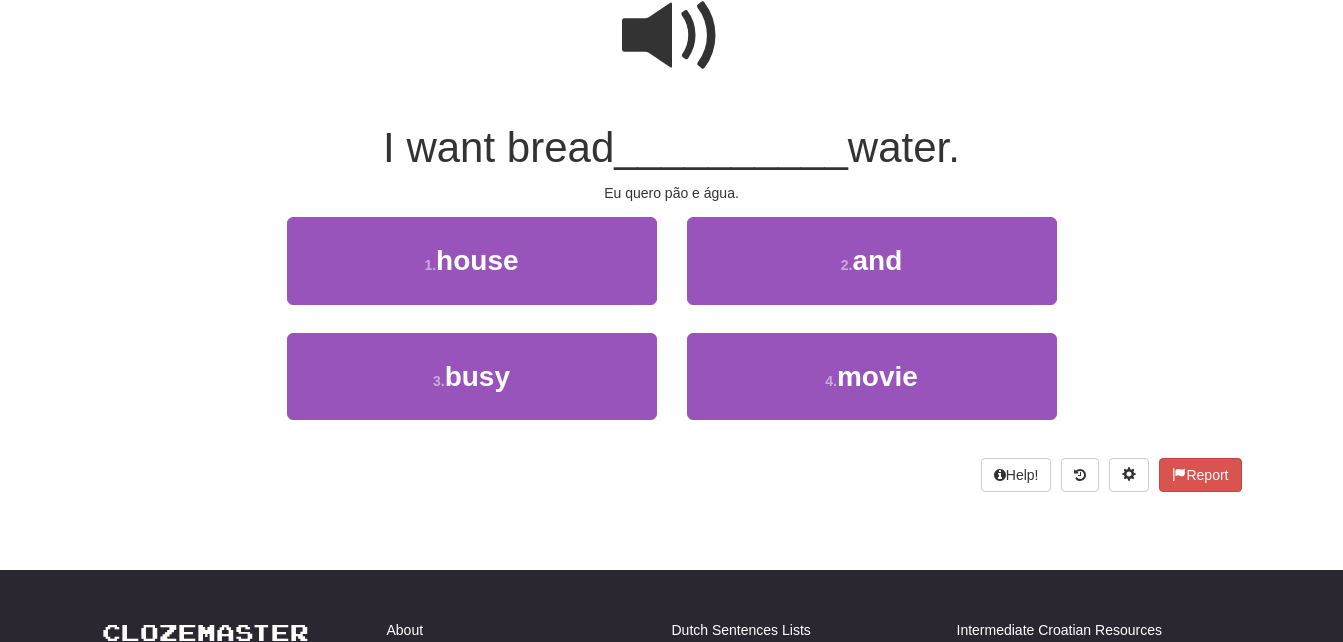 click on "/  Score:   8 0 %  Mastered I want bread  __________  water. Eu quero pão e água. 1 .  house 2 .  and 3 .  busy 4 .  movie  Help!  Report" at bounding box center (672, 207) 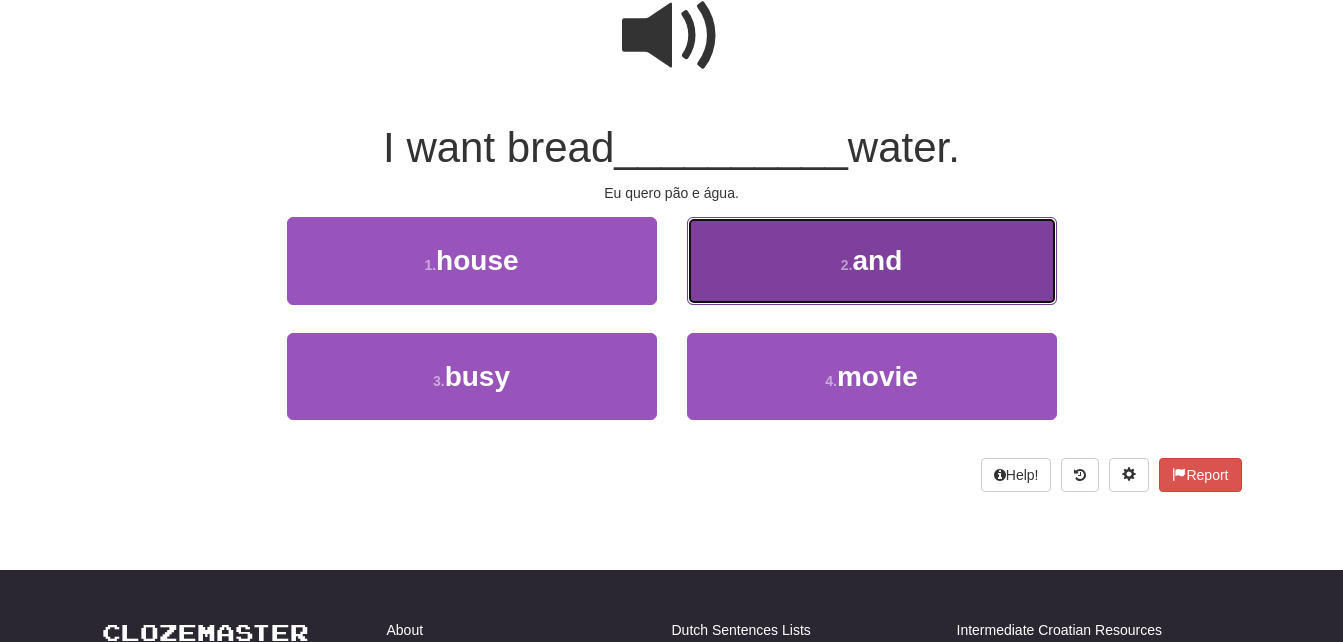 click on "2 .  and" at bounding box center (872, 260) 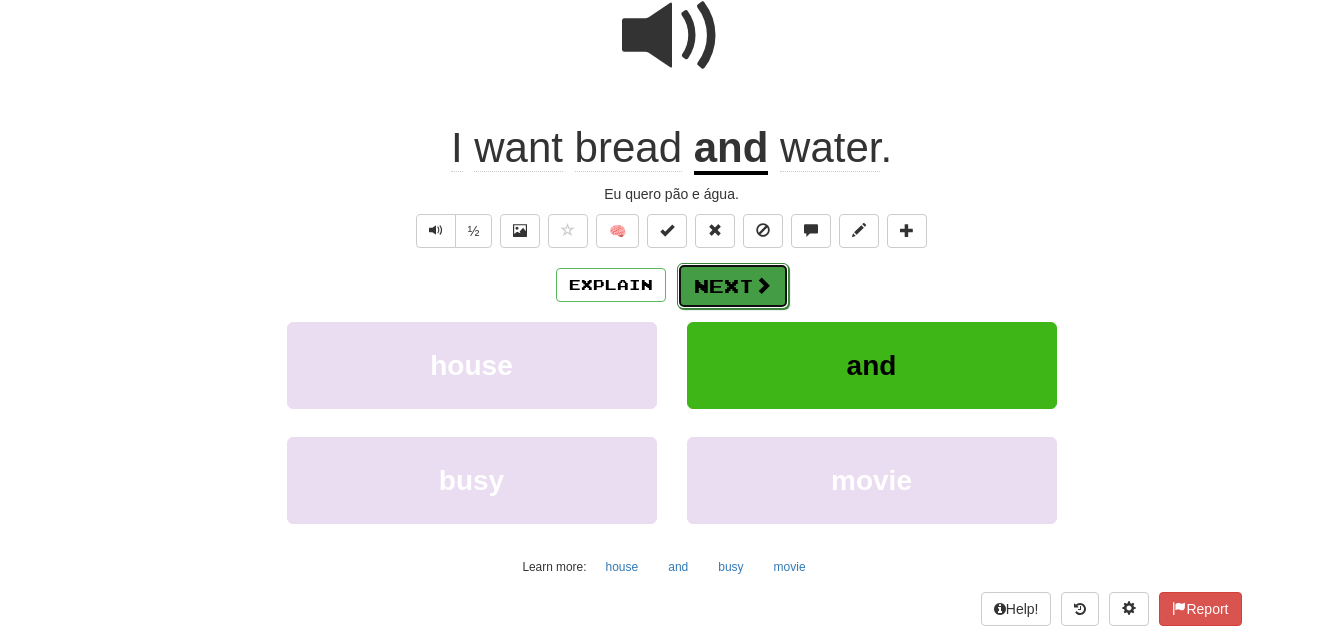 click on "Next" at bounding box center (733, 286) 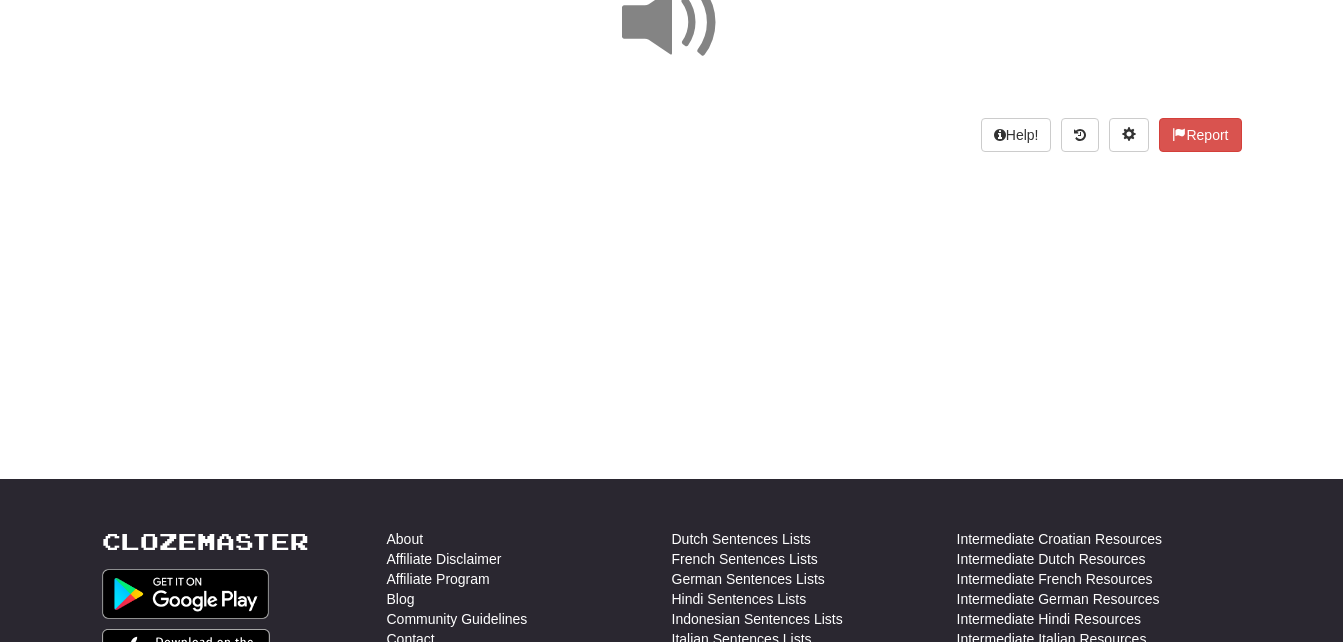 scroll, scrollTop: 0, scrollLeft: 0, axis: both 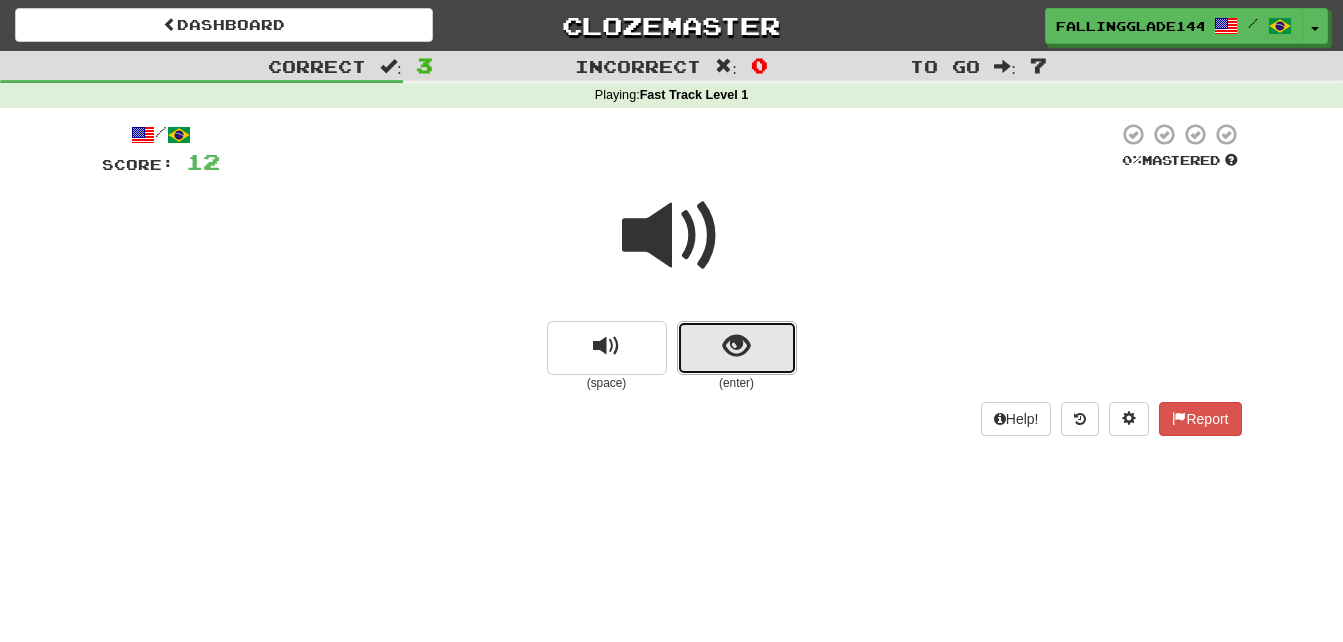 click at bounding box center [736, 346] 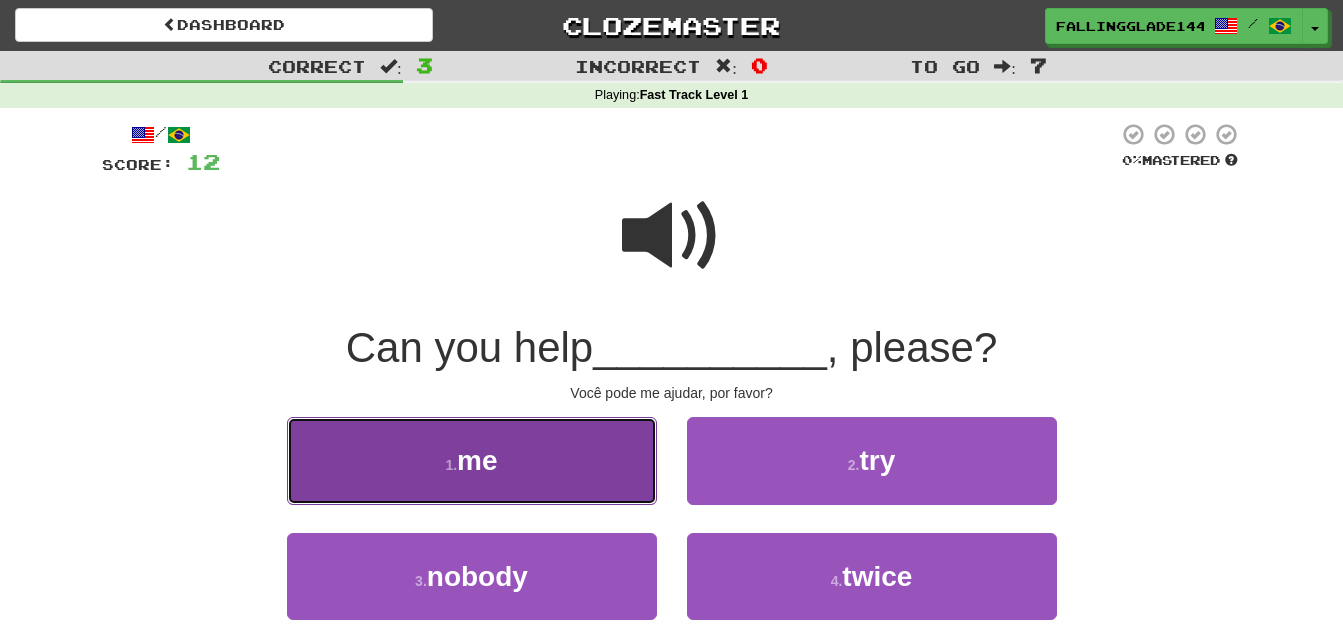 click on "1 .  me" at bounding box center [472, 460] 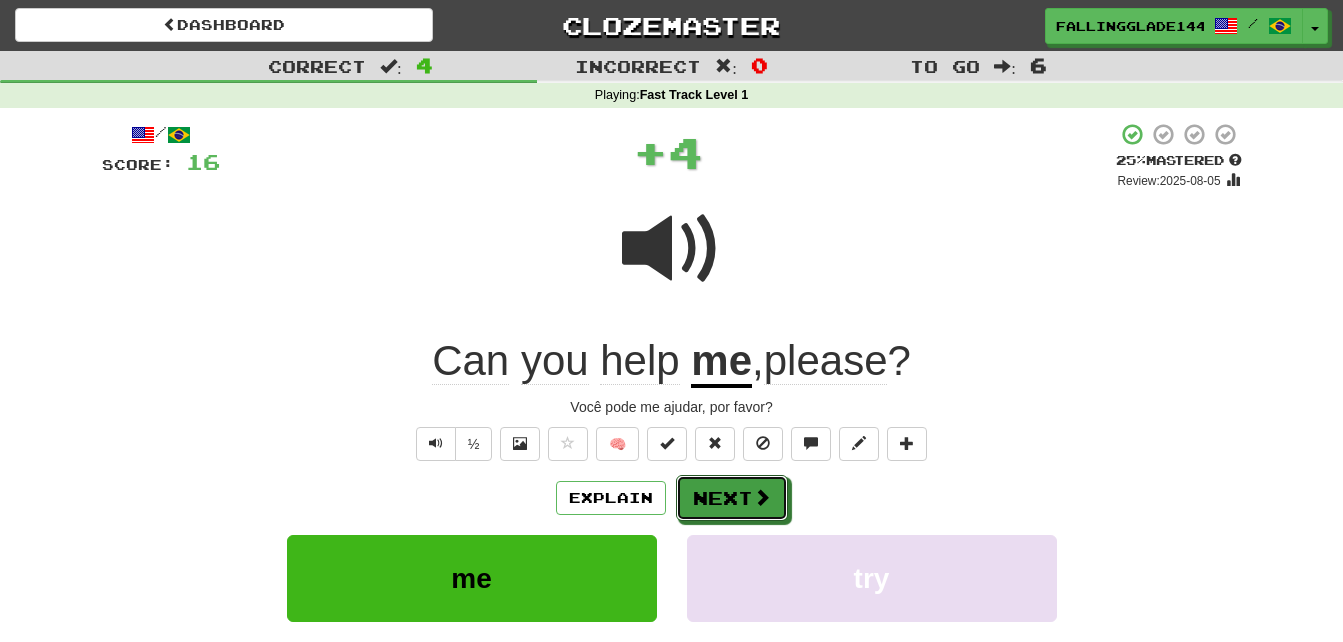 click on "Next" at bounding box center (732, 498) 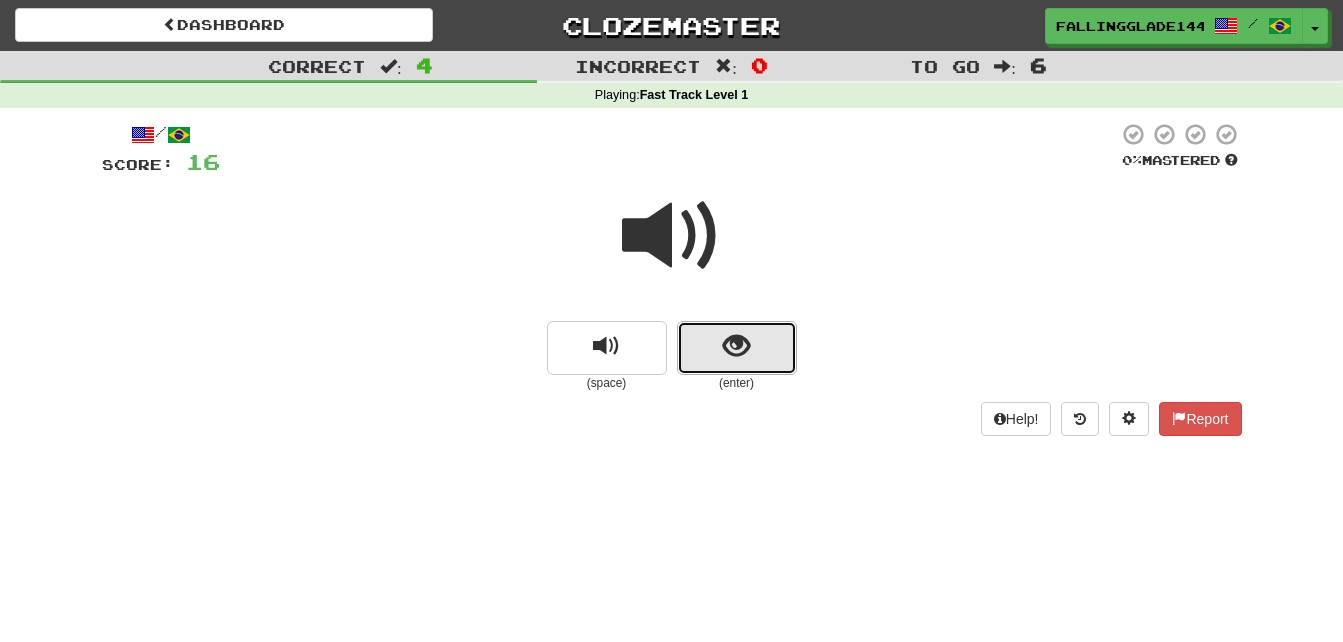click at bounding box center (737, 348) 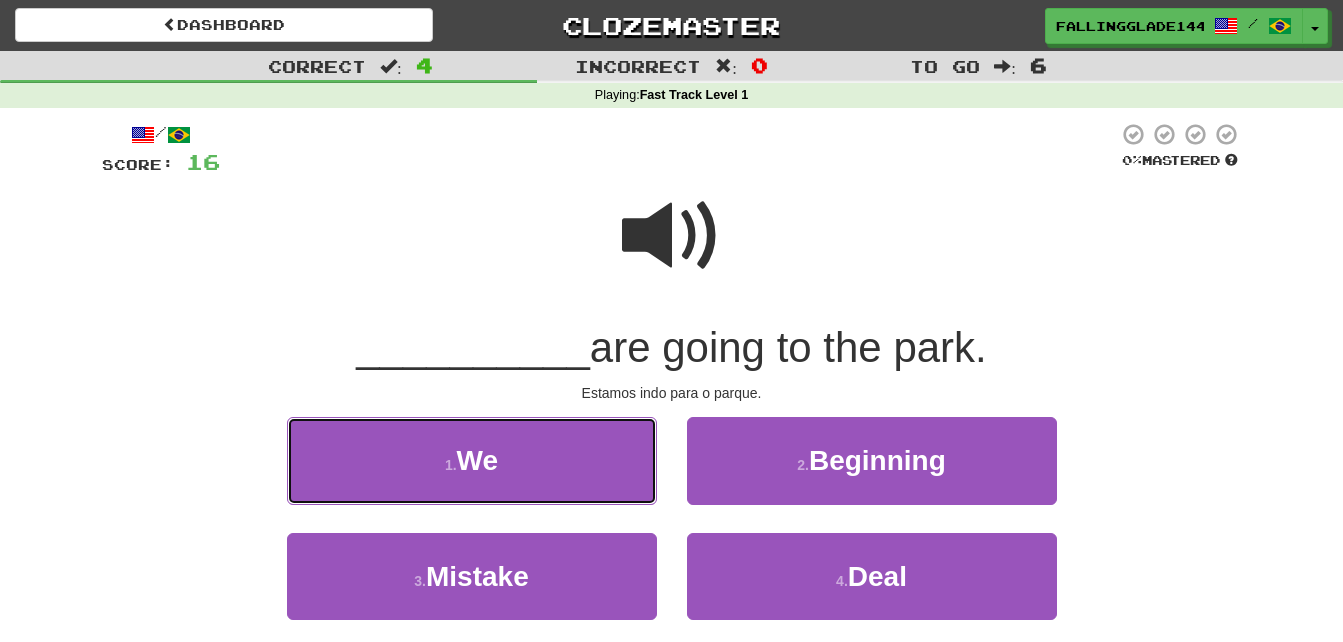 click on "1 .  We" at bounding box center [472, 460] 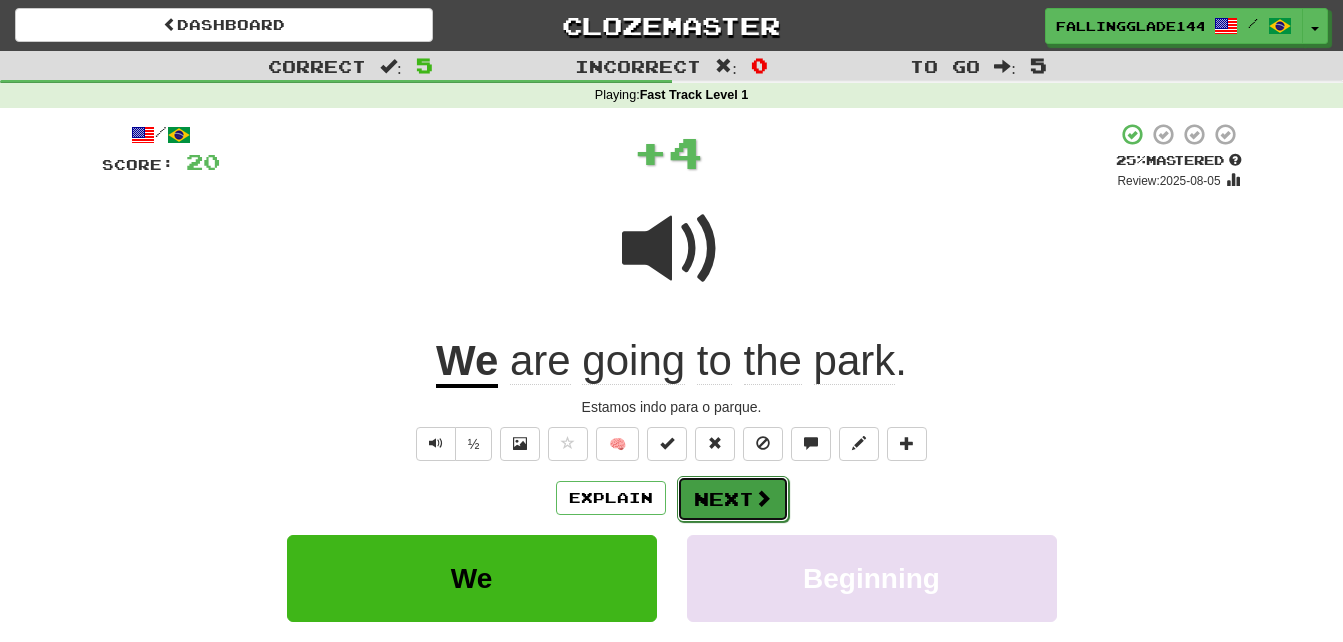 click on "Next" at bounding box center (733, 499) 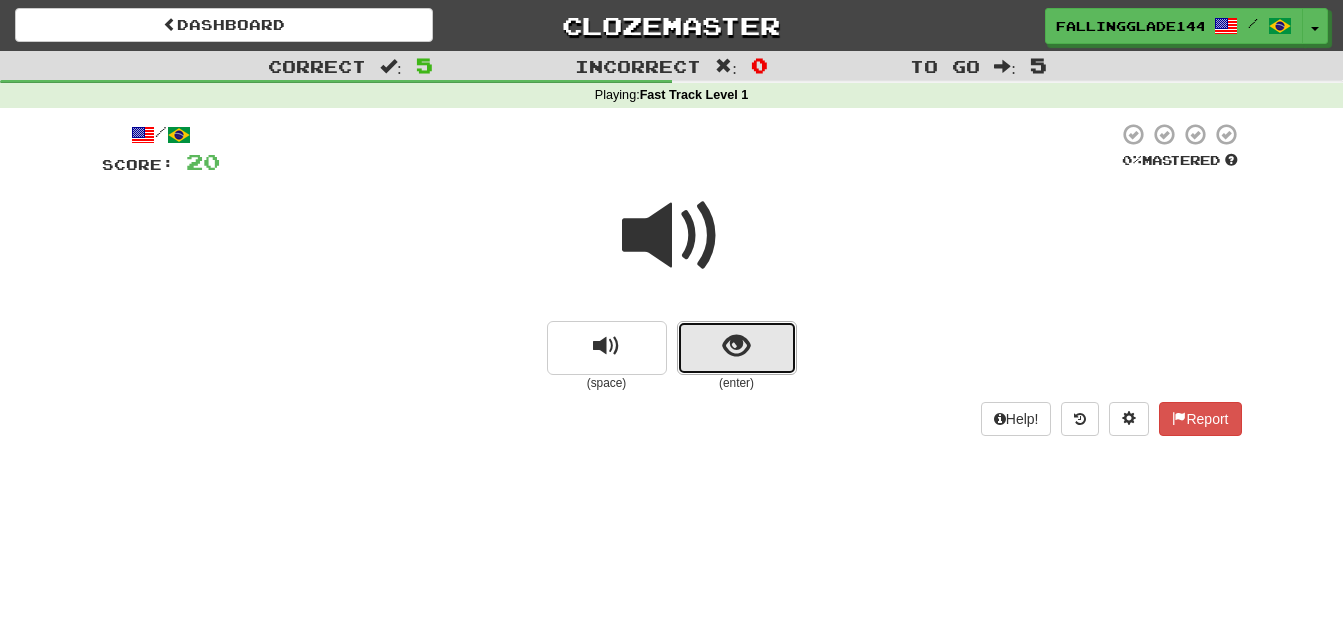 click at bounding box center [737, 348] 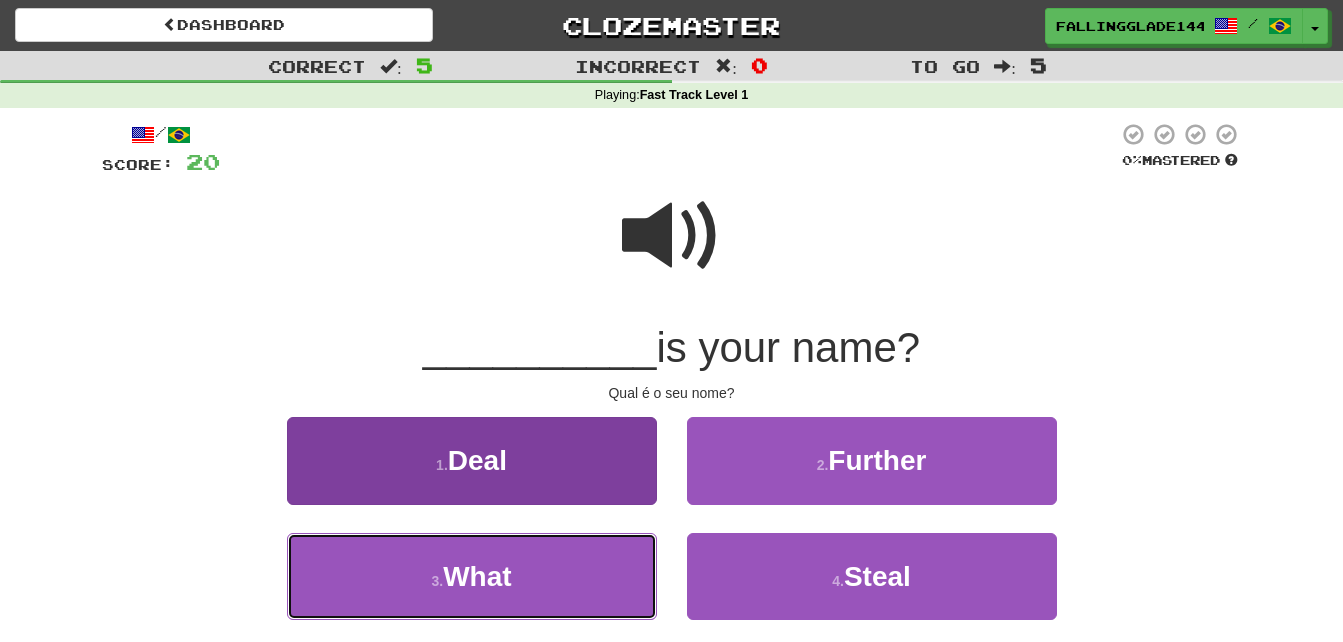 click on "3 .  What" at bounding box center (472, 576) 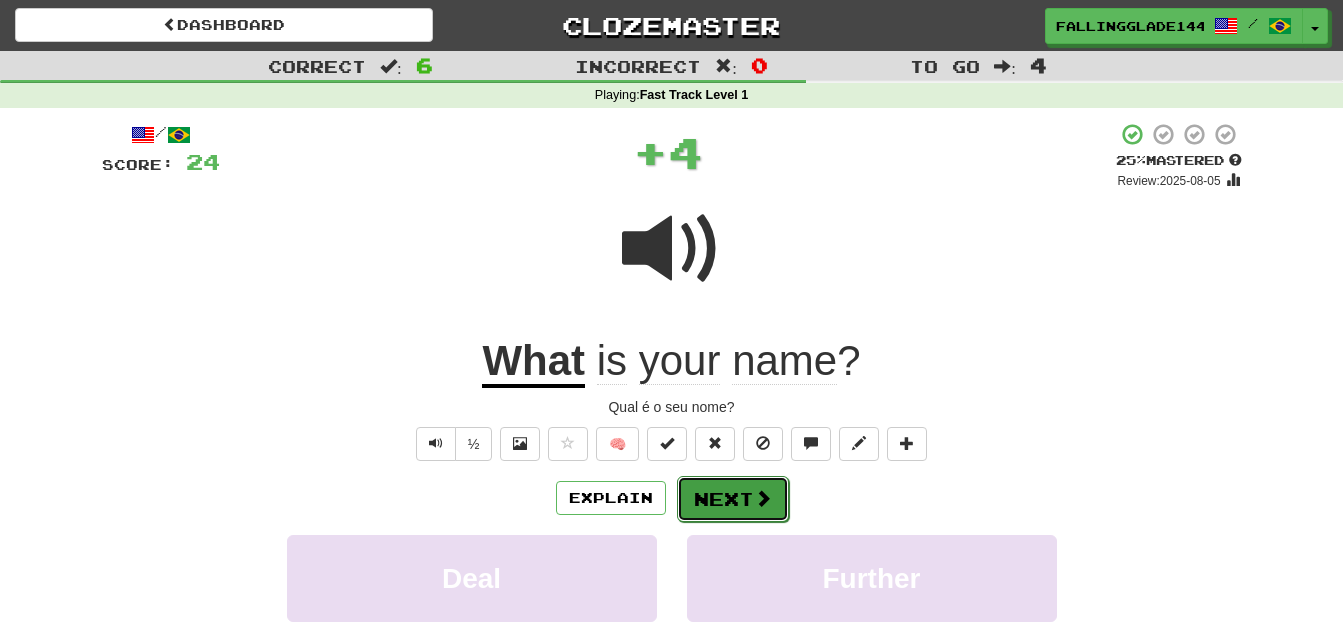 click on "Next" at bounding box center [733, 499] 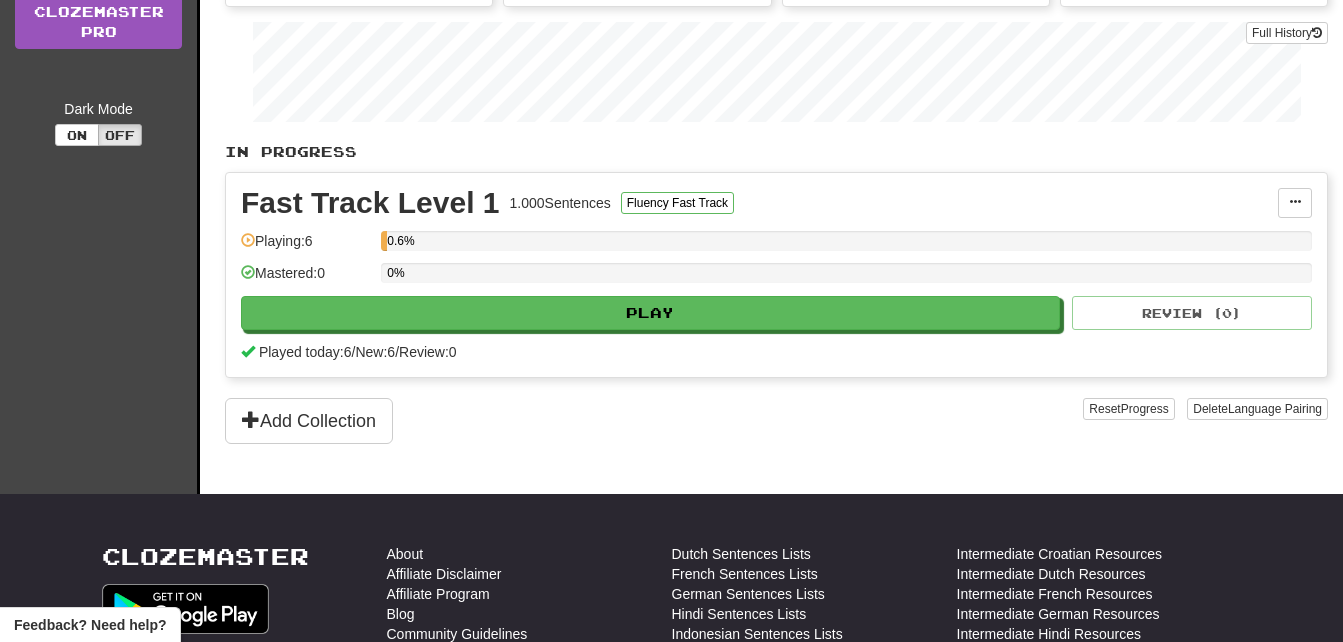 scroll, scrollTop: 0, scrollLeft: 0, axis: both 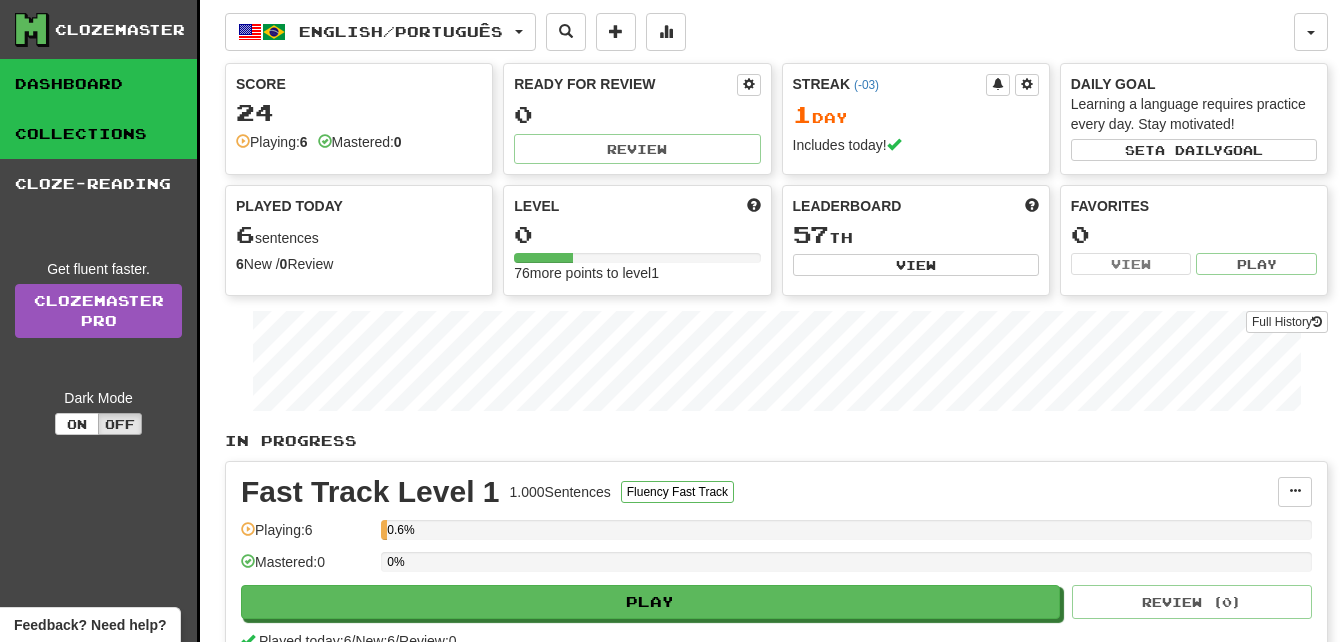 click on "Collections" at bounding box center [98, 134] 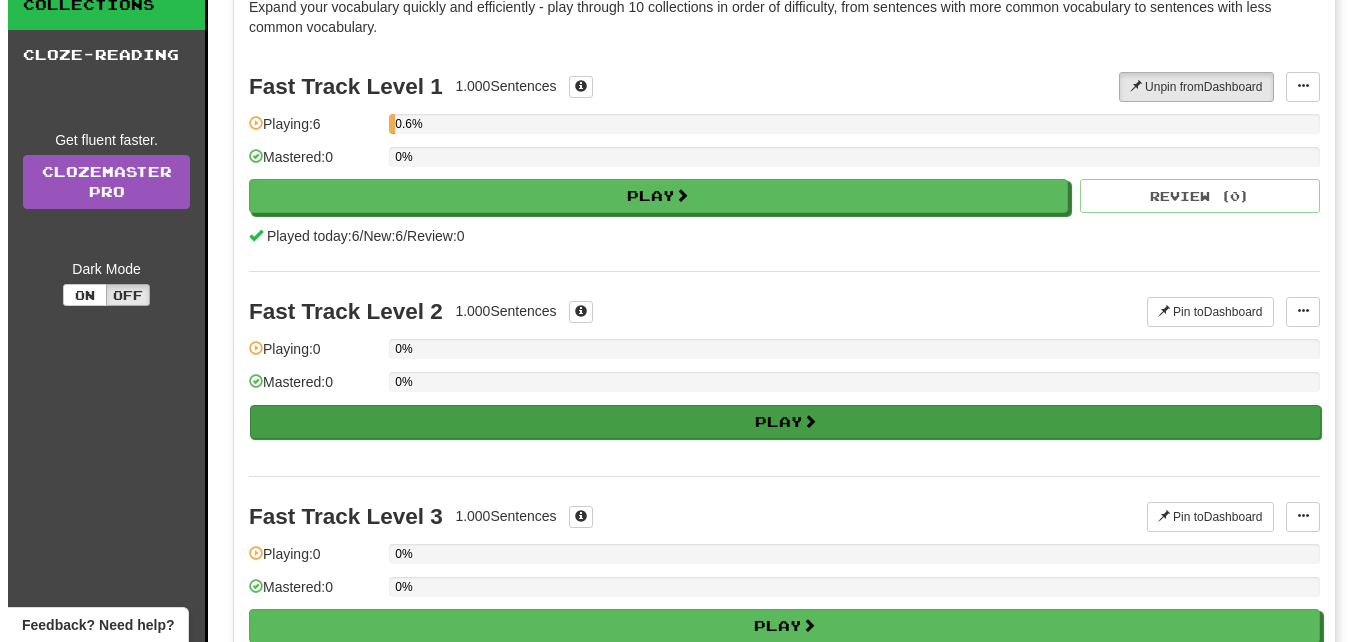 scroll, scrollTop: 400, scrollLeft: 0, axis: vertical 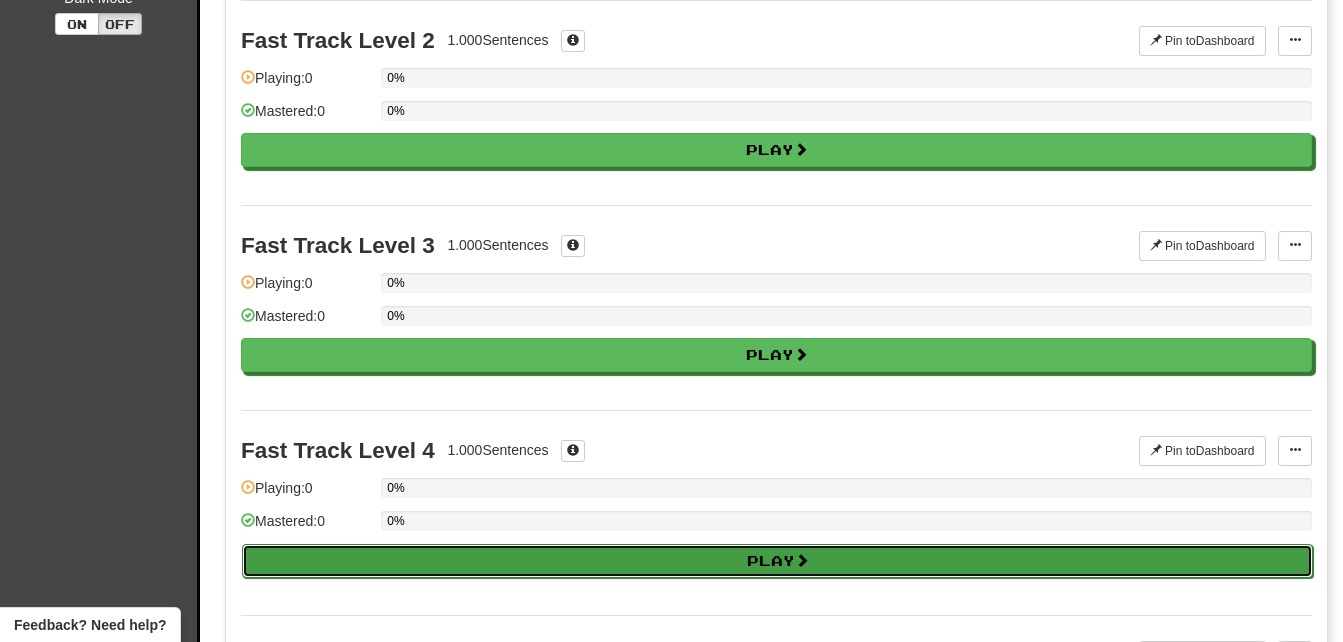 click on "Play" at bounding box center (777, 561) 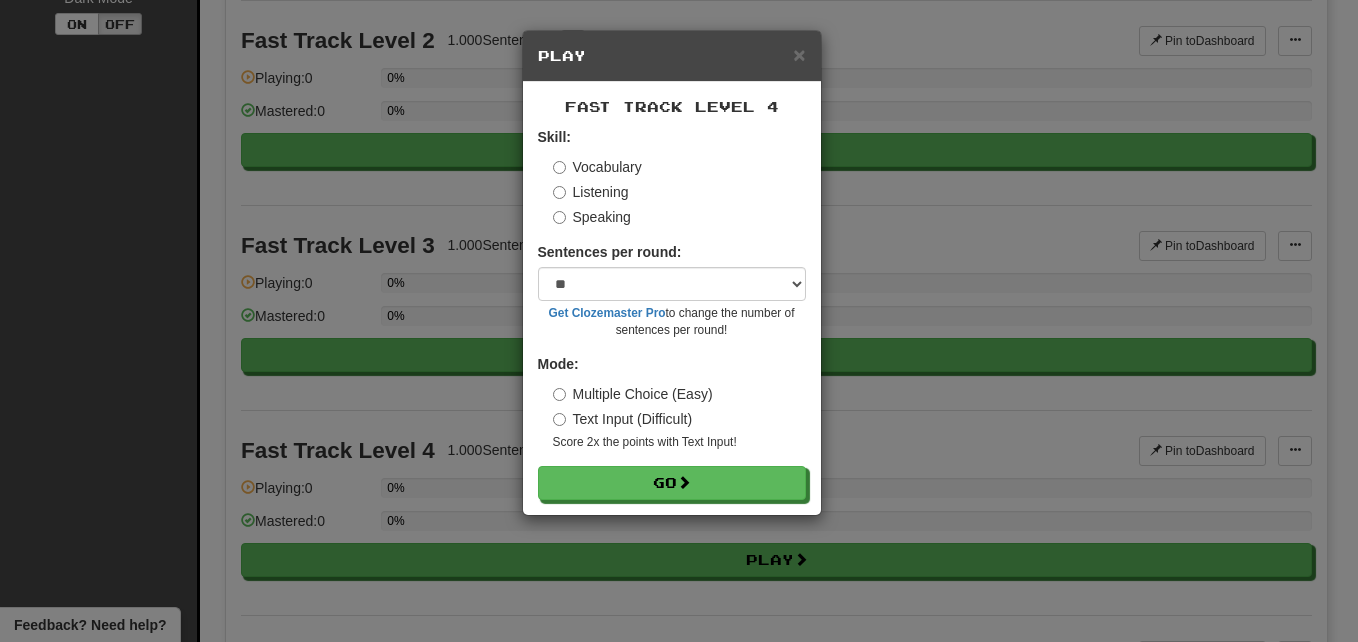 click on "Speaking" at bounding box center (592, 217) 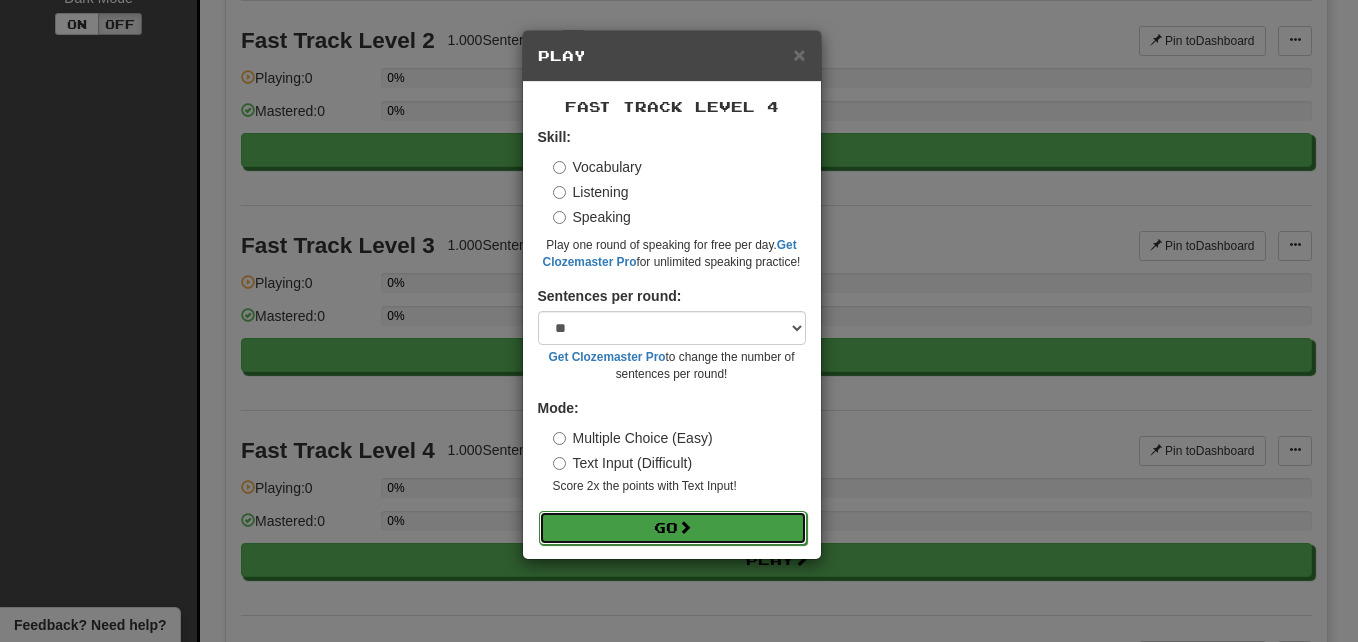 click on "Go" at bounding box center [673, 528] 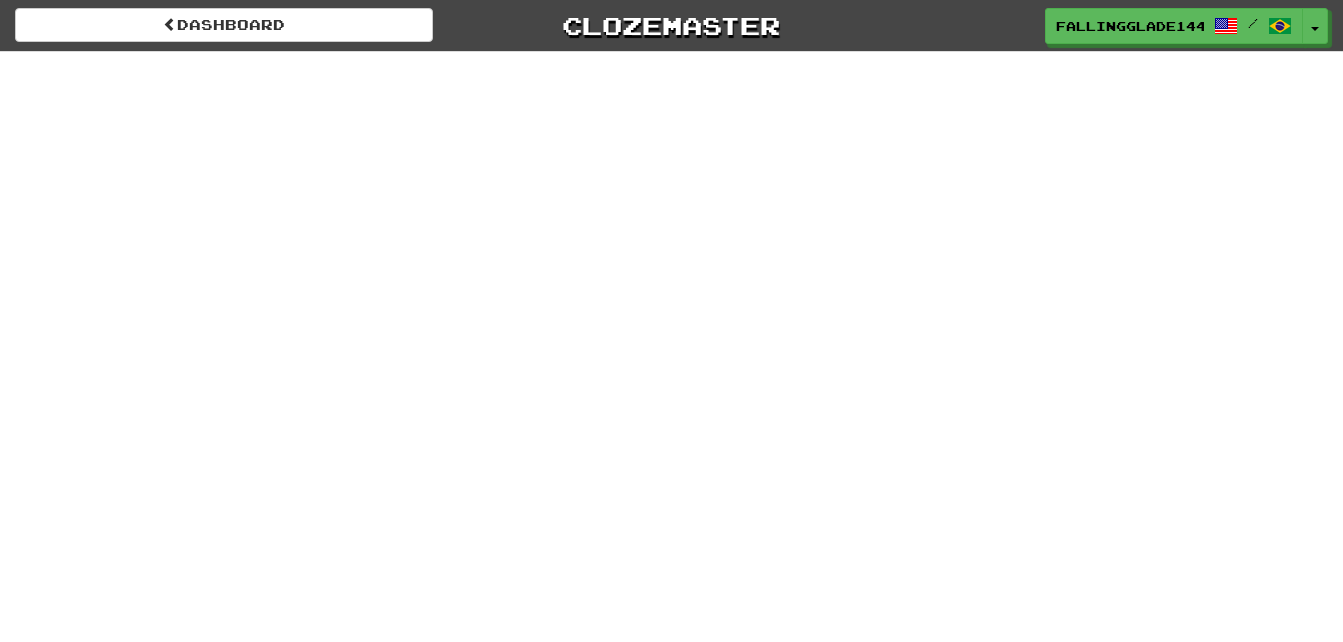 scroll, scrollTop: 0, scrollLeft: 0, axis: both 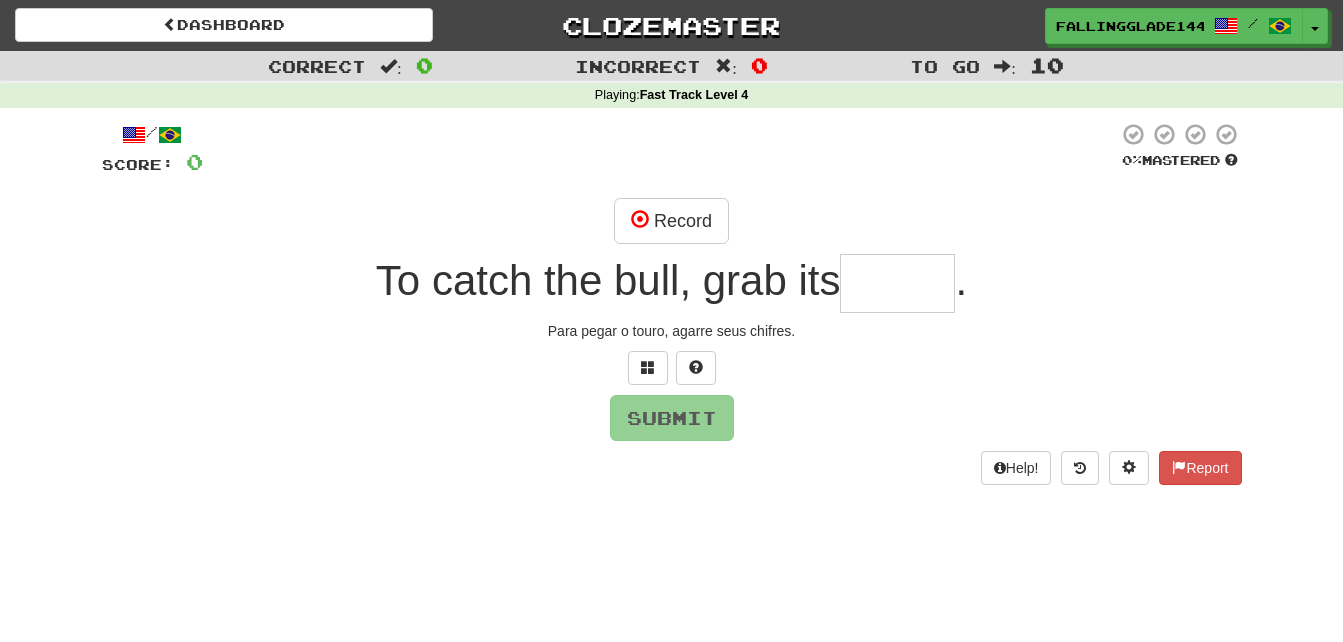 click at bounding box center [897, 283] 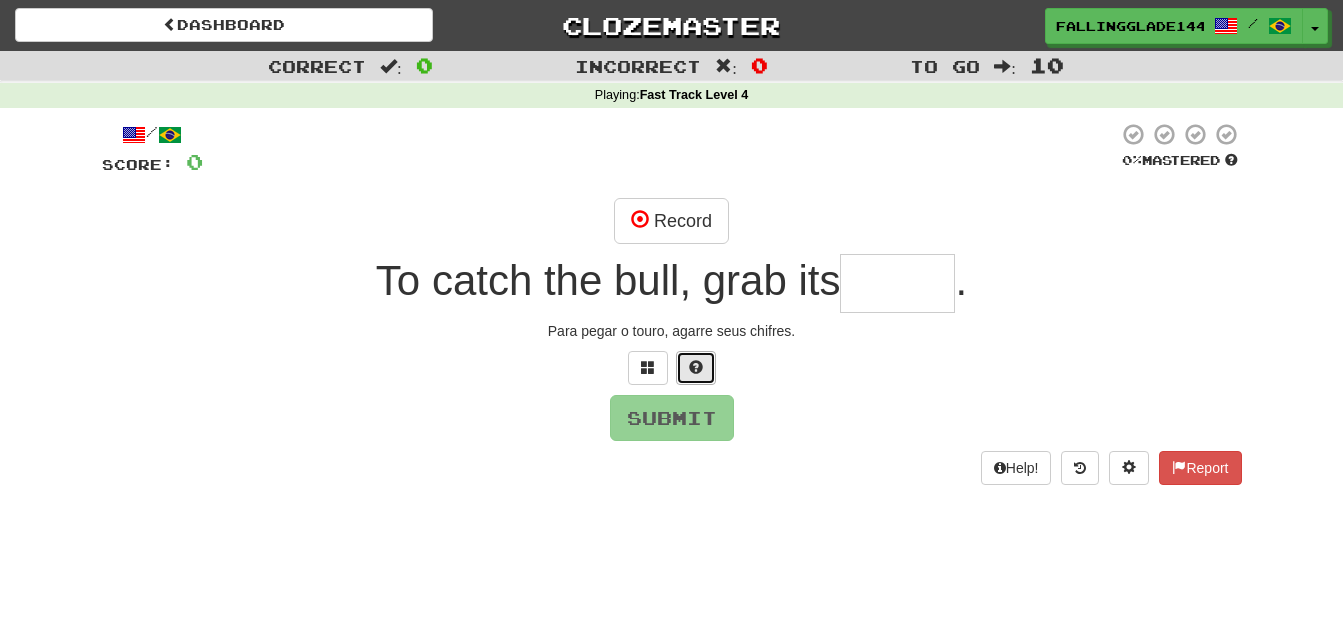 click at bounding box center [696, 368] 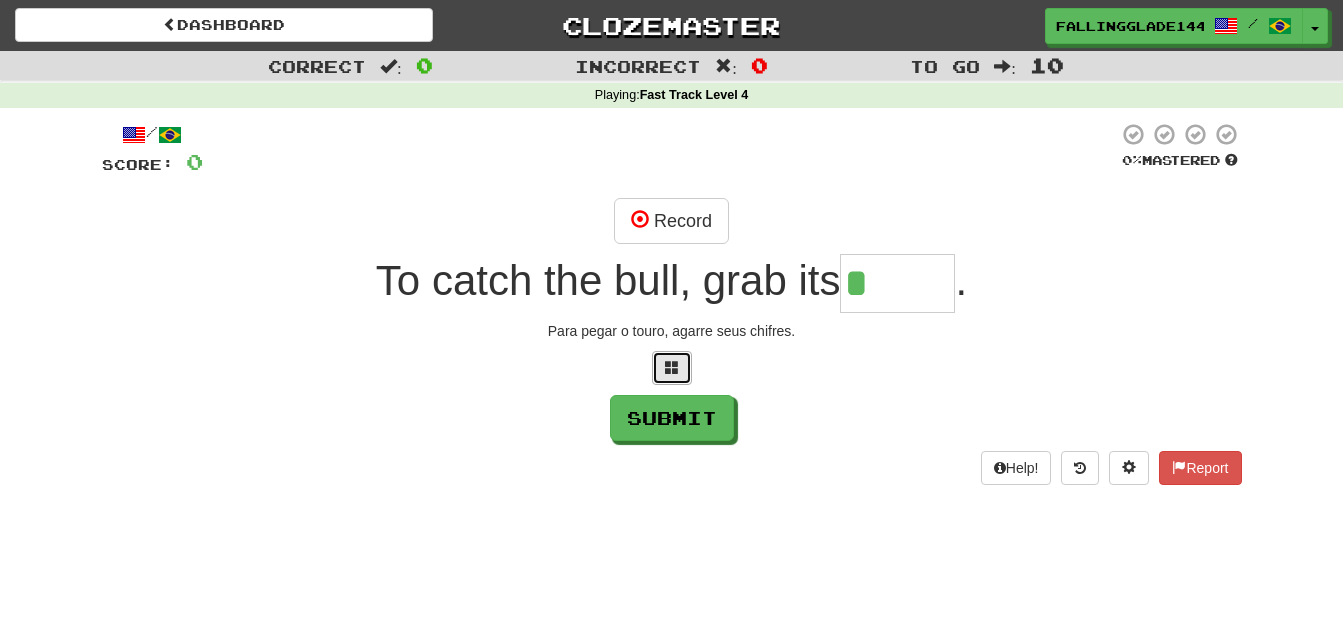 click at bounding box center (672, 368) 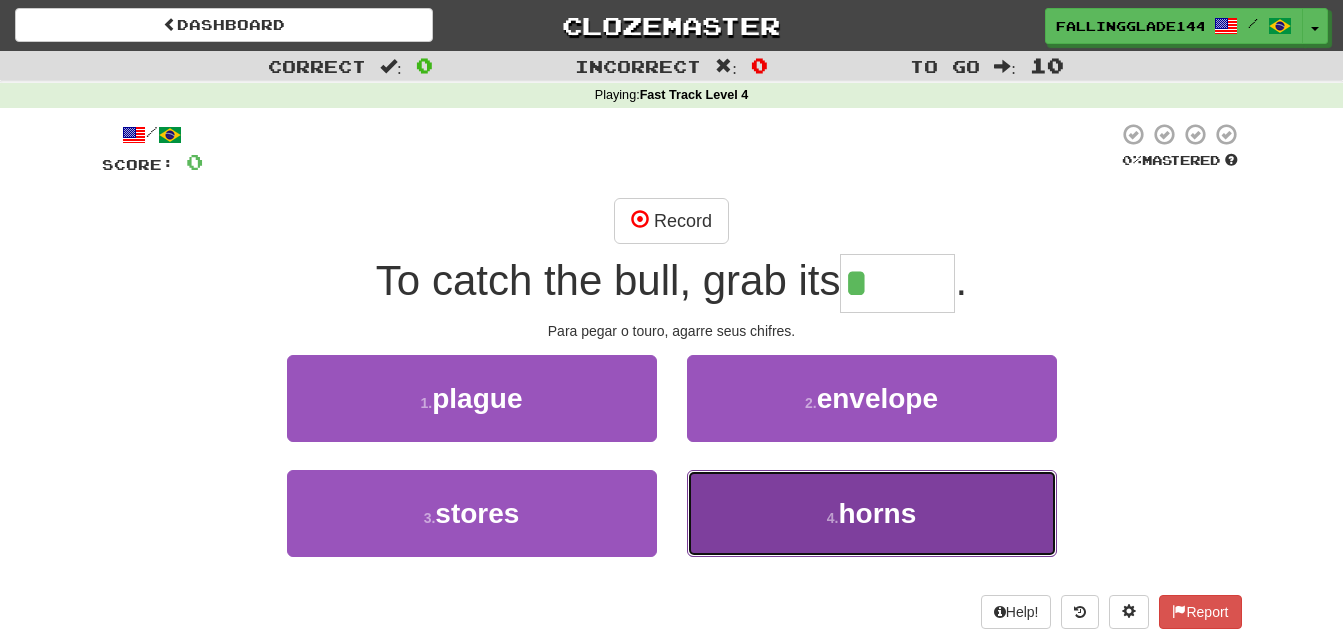 click on "4 .  horns" at bounding box center [872, 513] 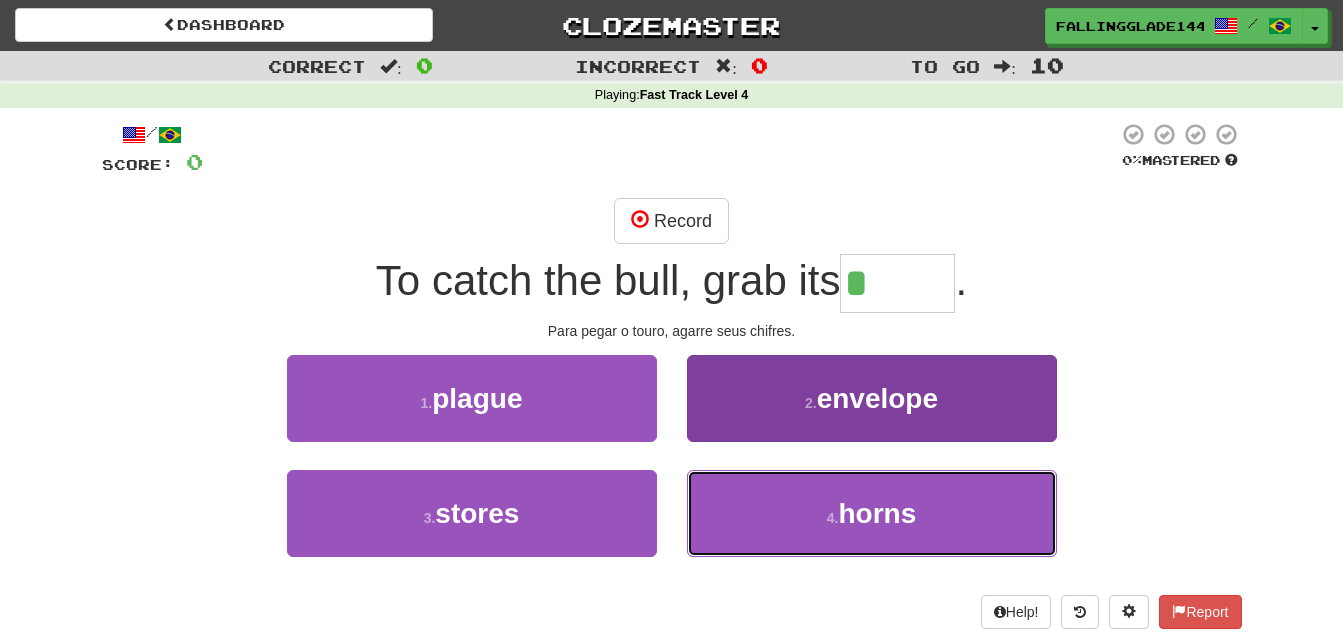 type on "*****" 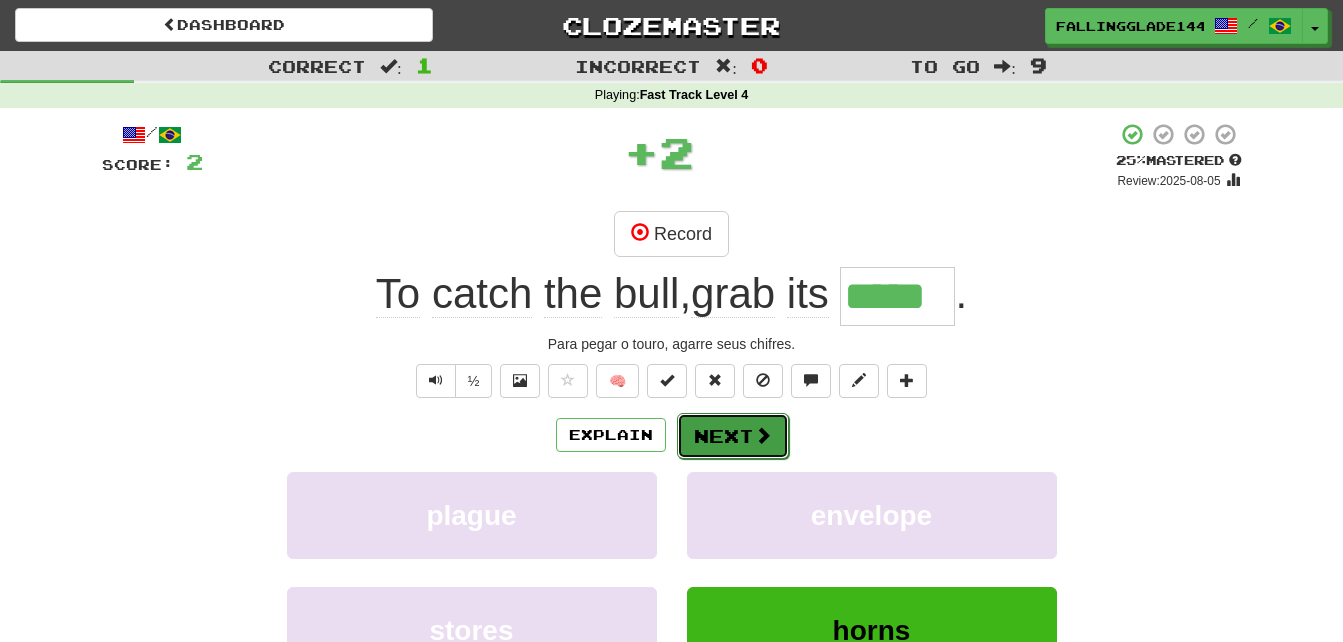click on "Next" at bounding box center (733, 436) 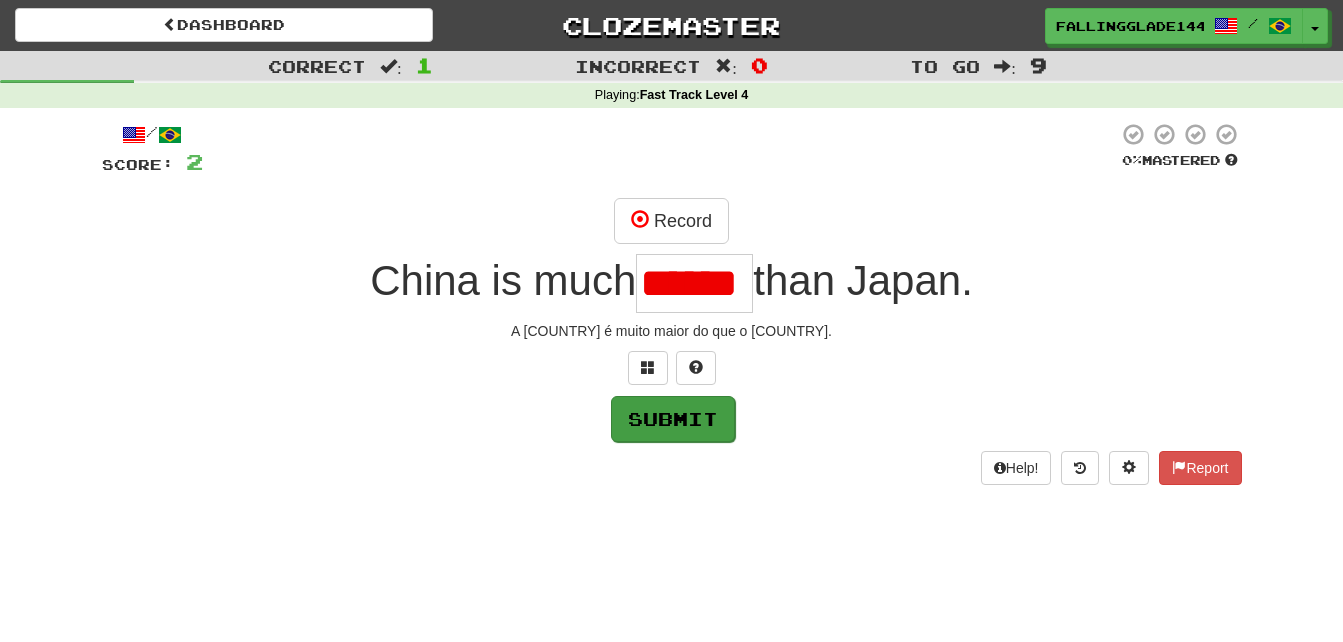 scroll, scrollTop: 0, scrollLeft: 8, axis: horizontal 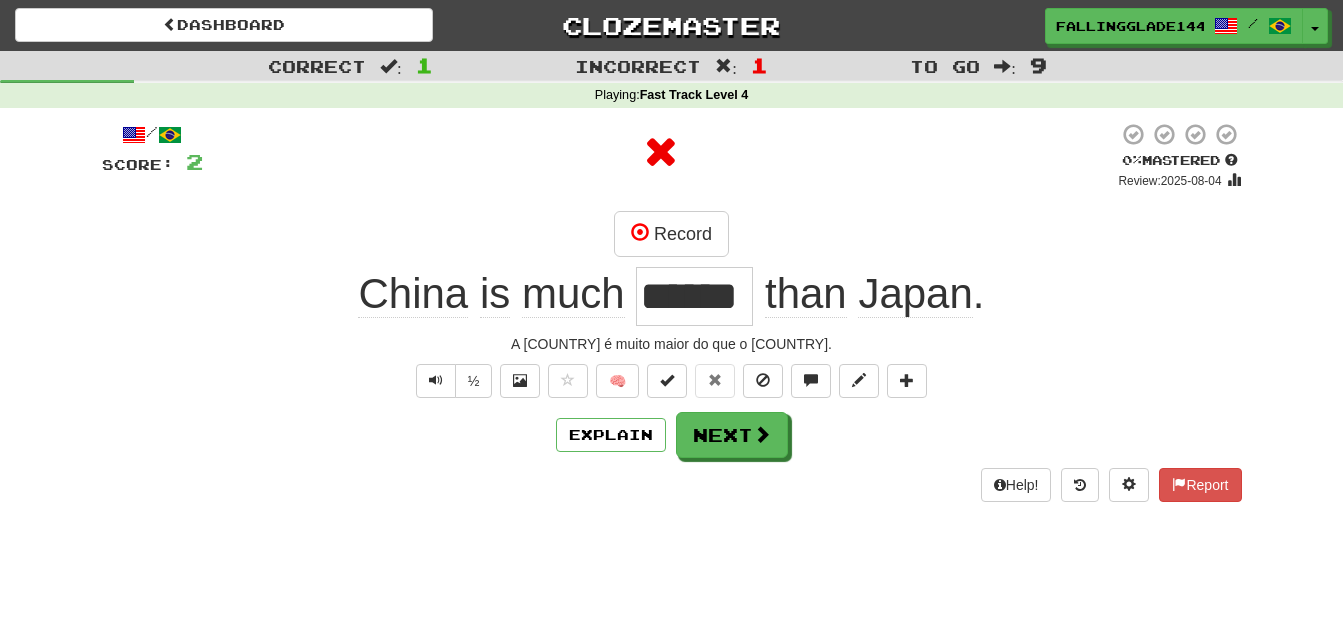 click on "******" at bounding box center [694, 296] 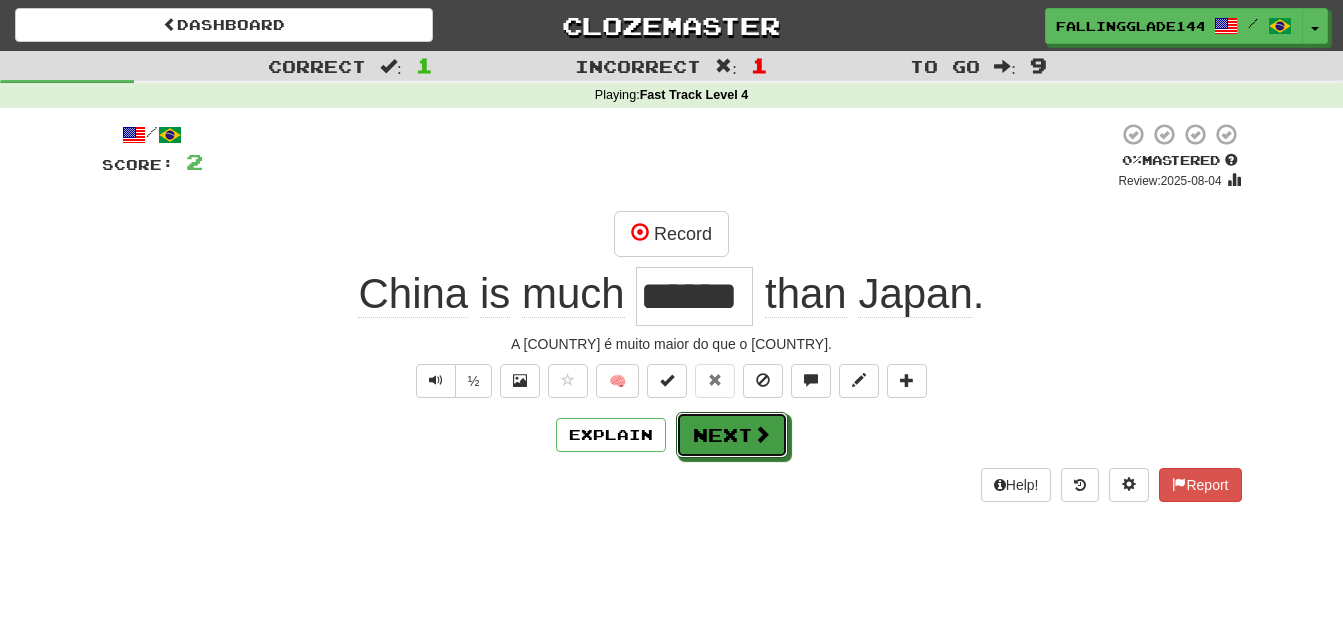 click at bounding box center [762, 434] 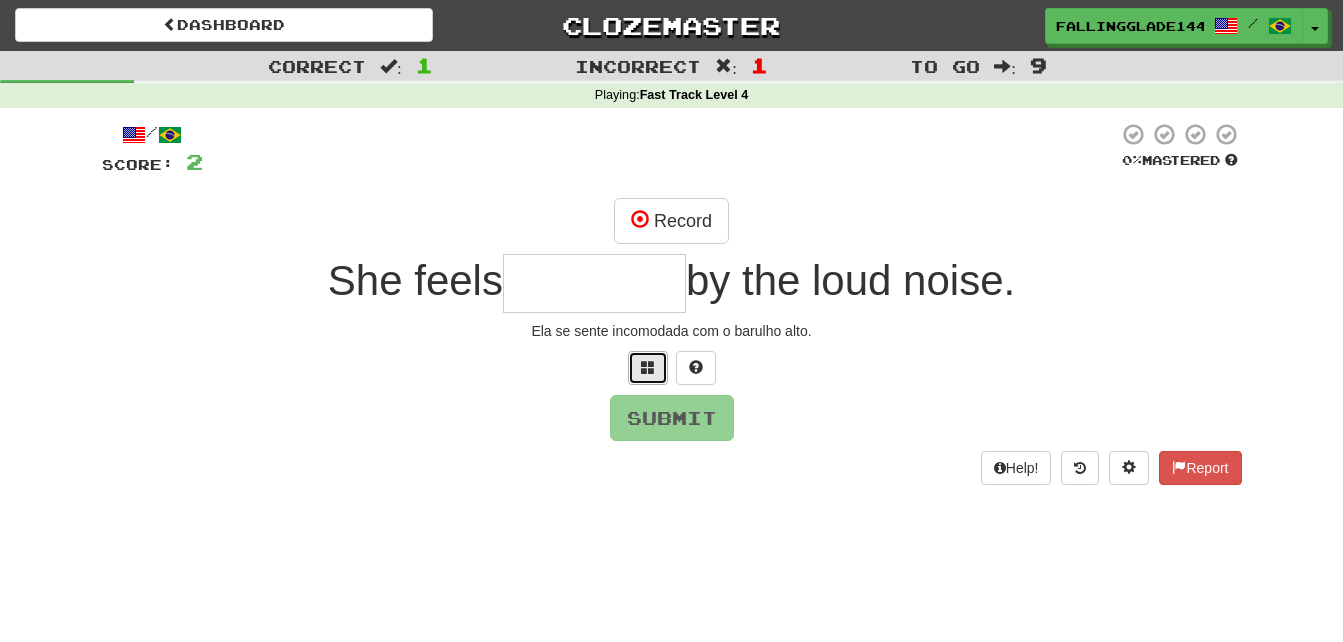 click at bounding box center (648, 368) 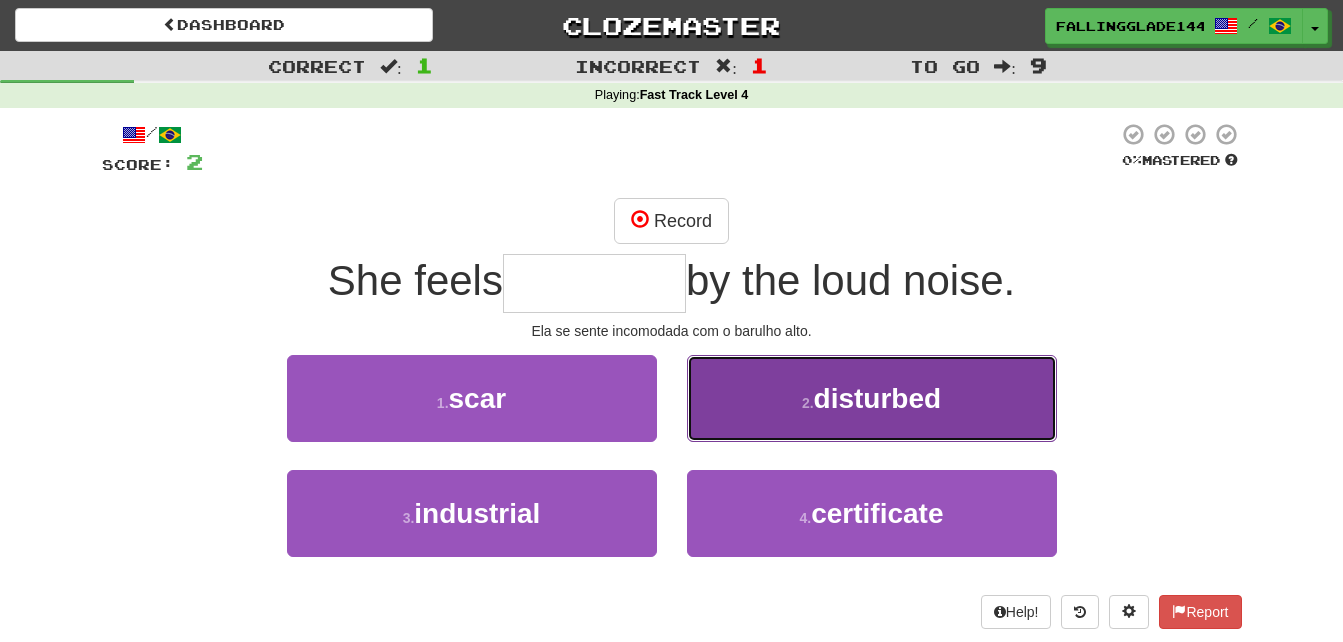 click on "2 .  disturbed" at bounding box center [872, 398] 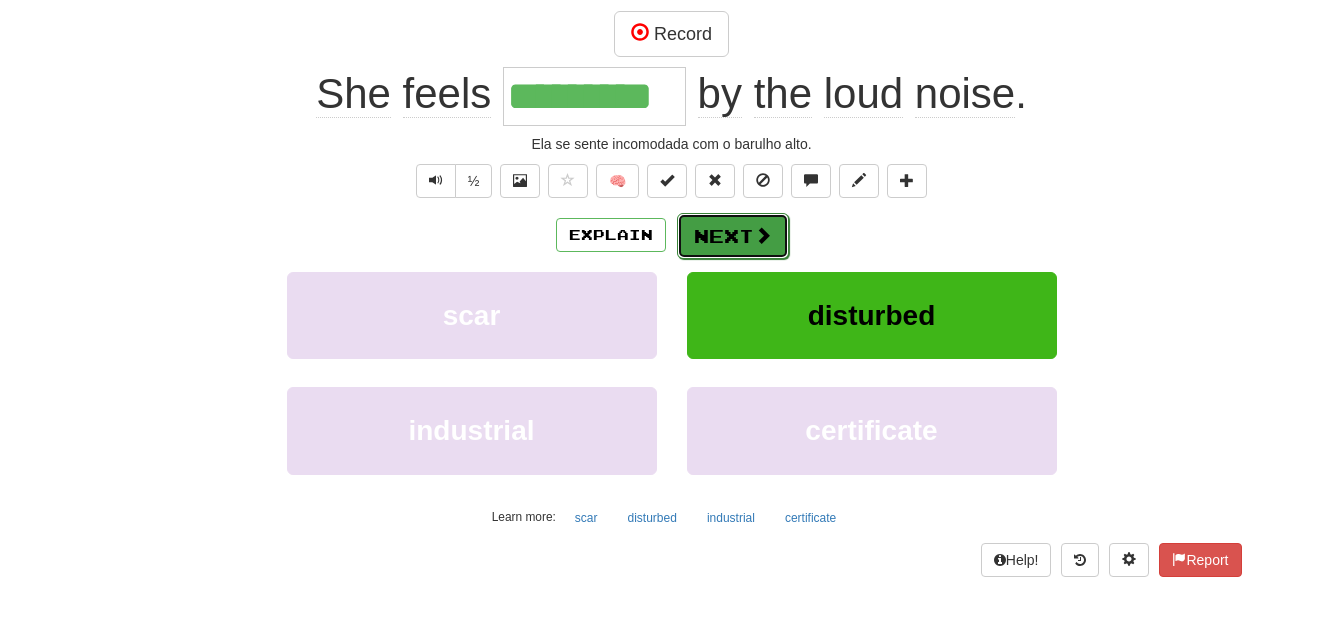 click on "Next" at bounding box center (733, 236) 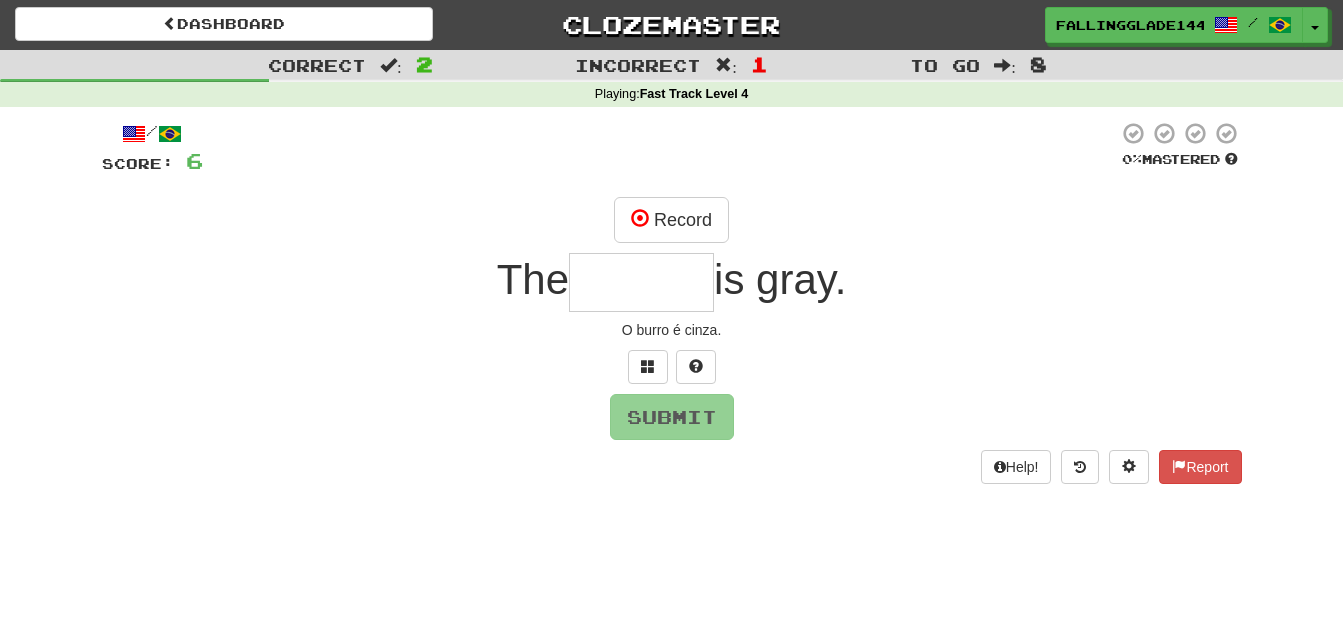 scroll, scrollTop: 0, scrollLeft: 0, axis: both 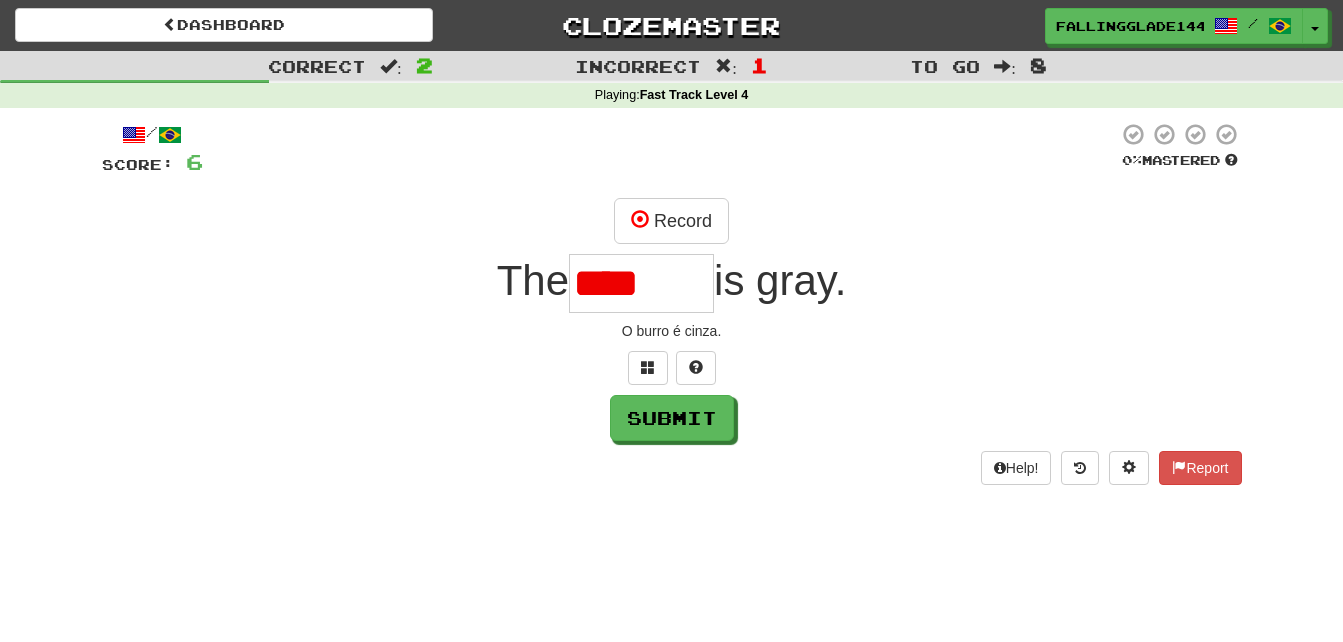 type on "******" 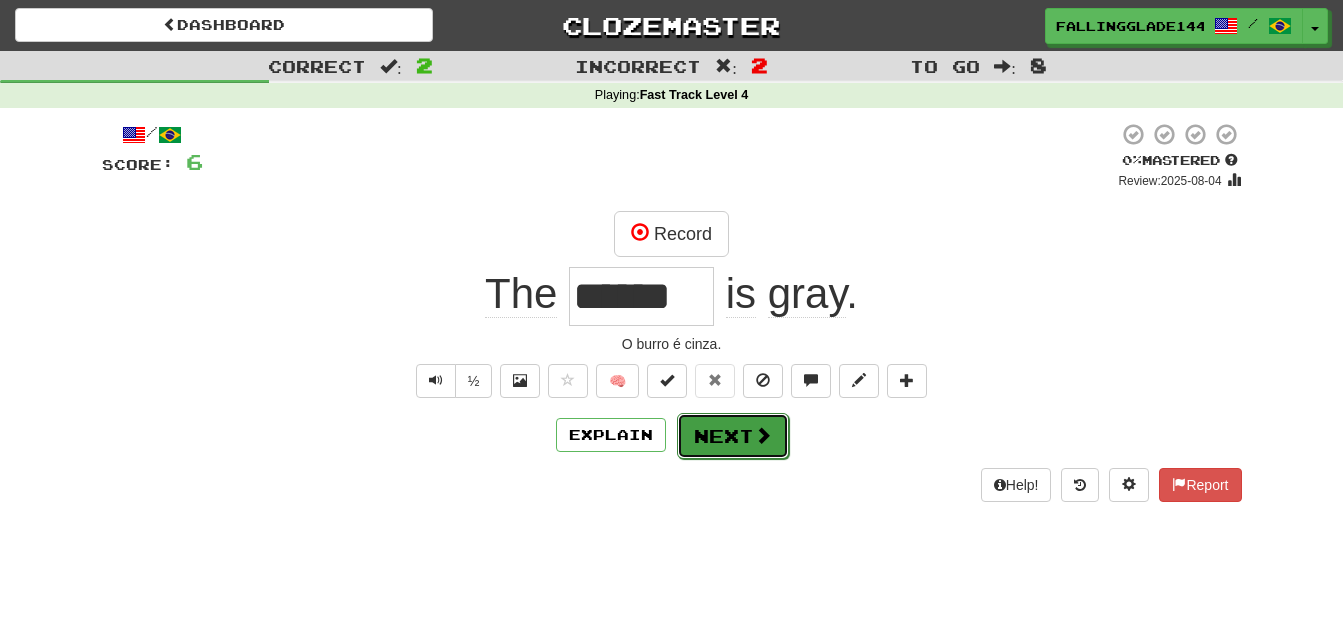 click on "Next" at bounding box center [733, 436] 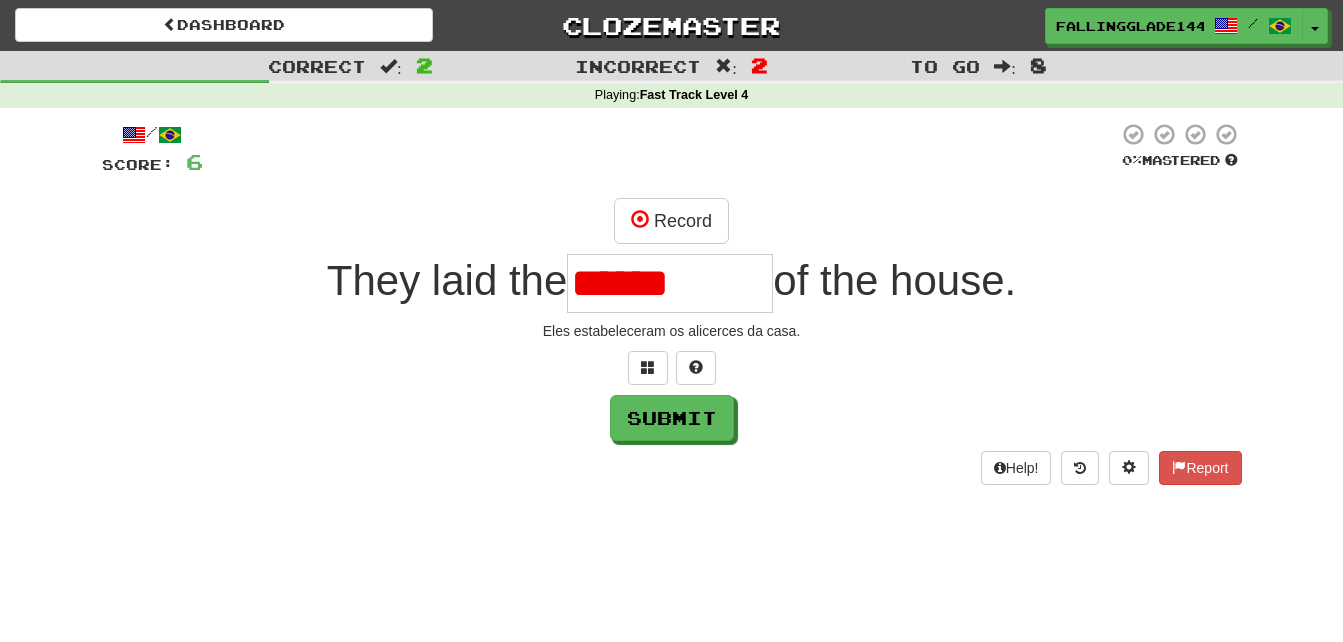 type on "**********" 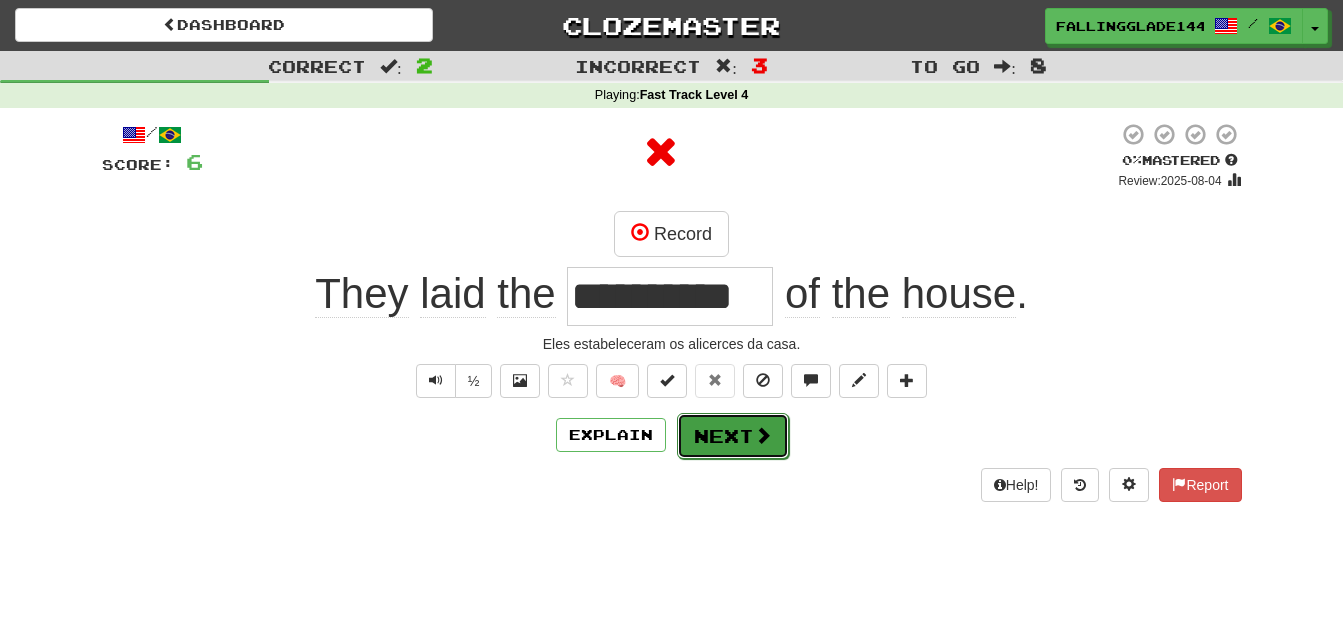 click on "Next" at bounding box center [733, 436] 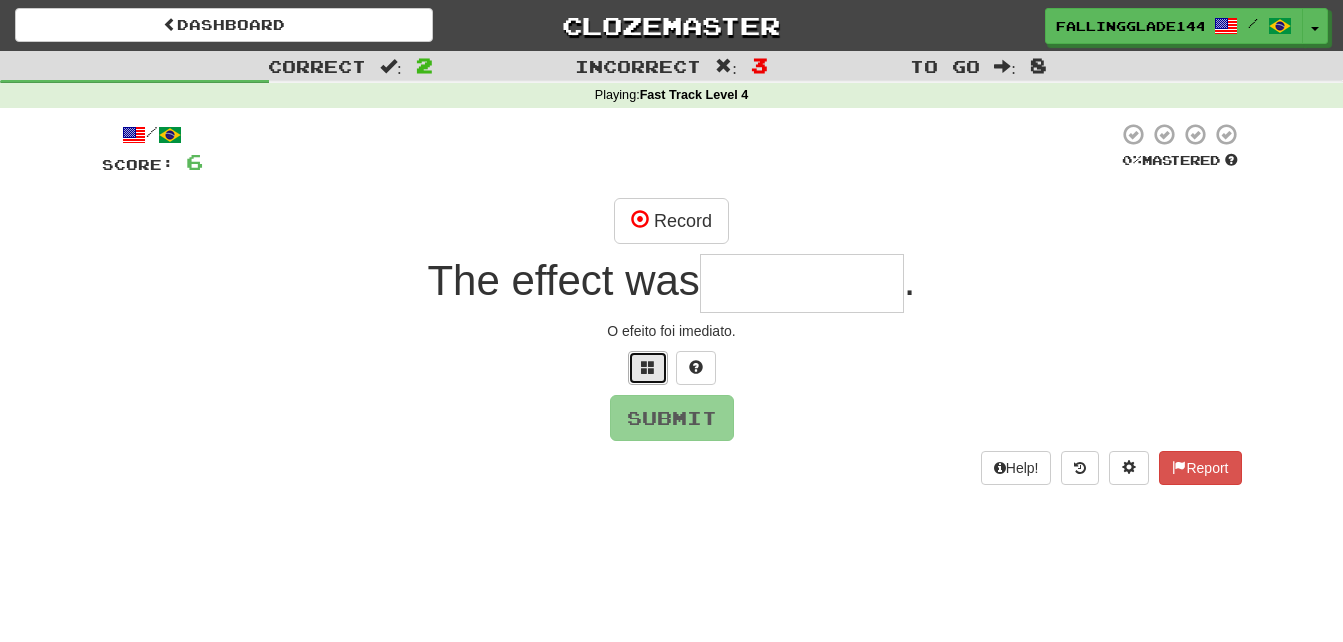 click at bounding box center [648, 368] 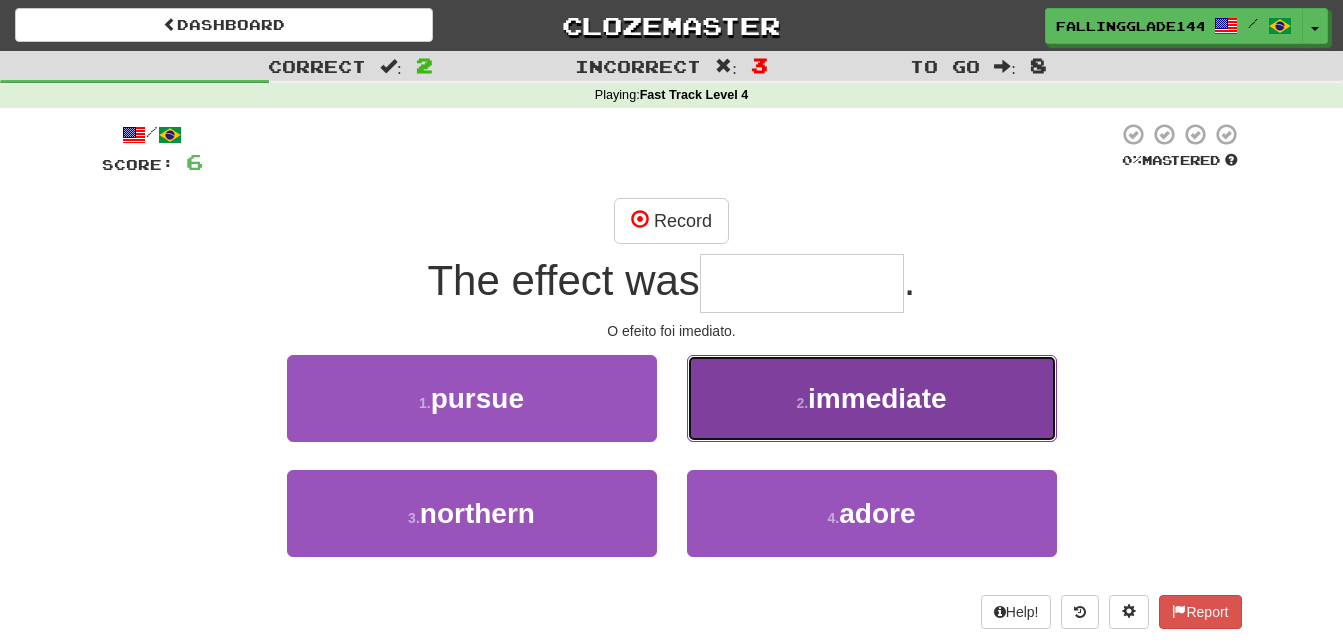 click on "immediate" at bounding box center [877, 398] 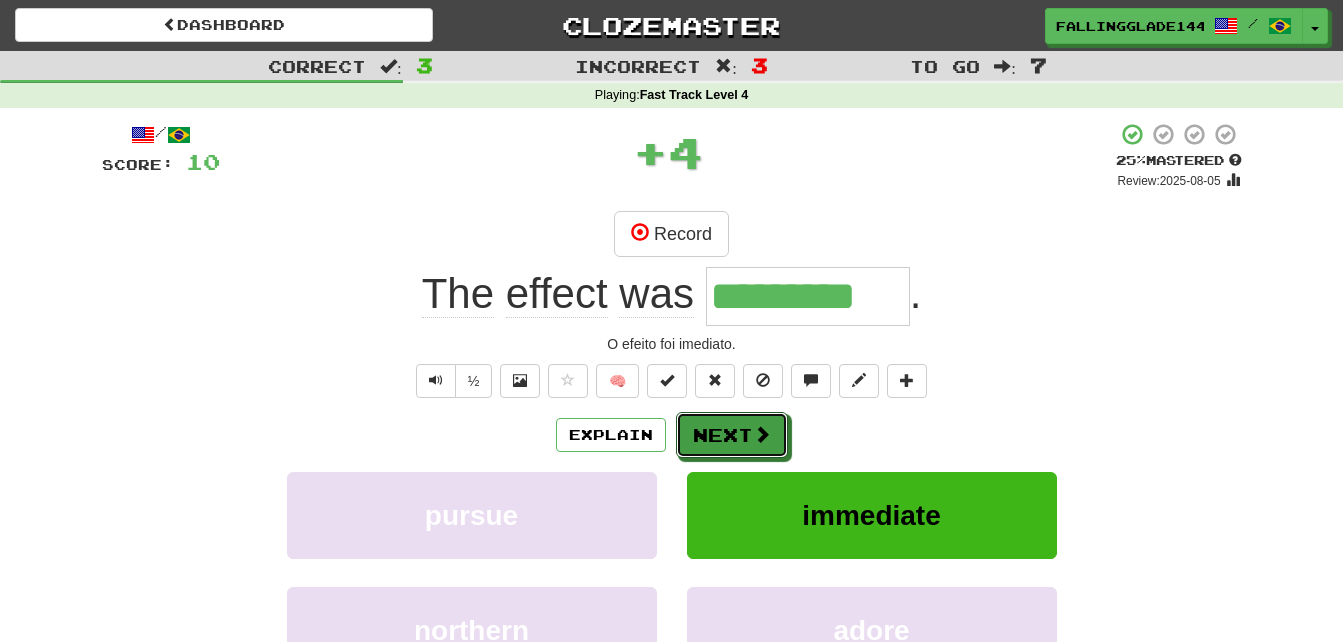 click at bounding box center [762, 434] 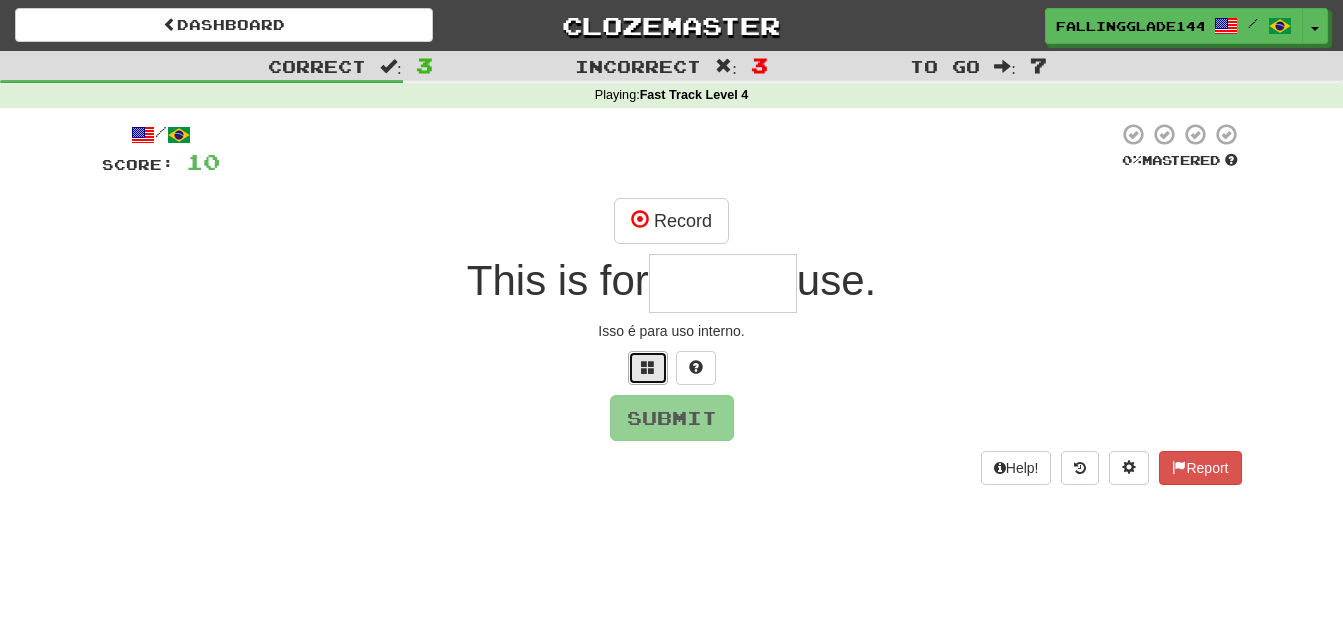 click at bounding box center [648, 368] 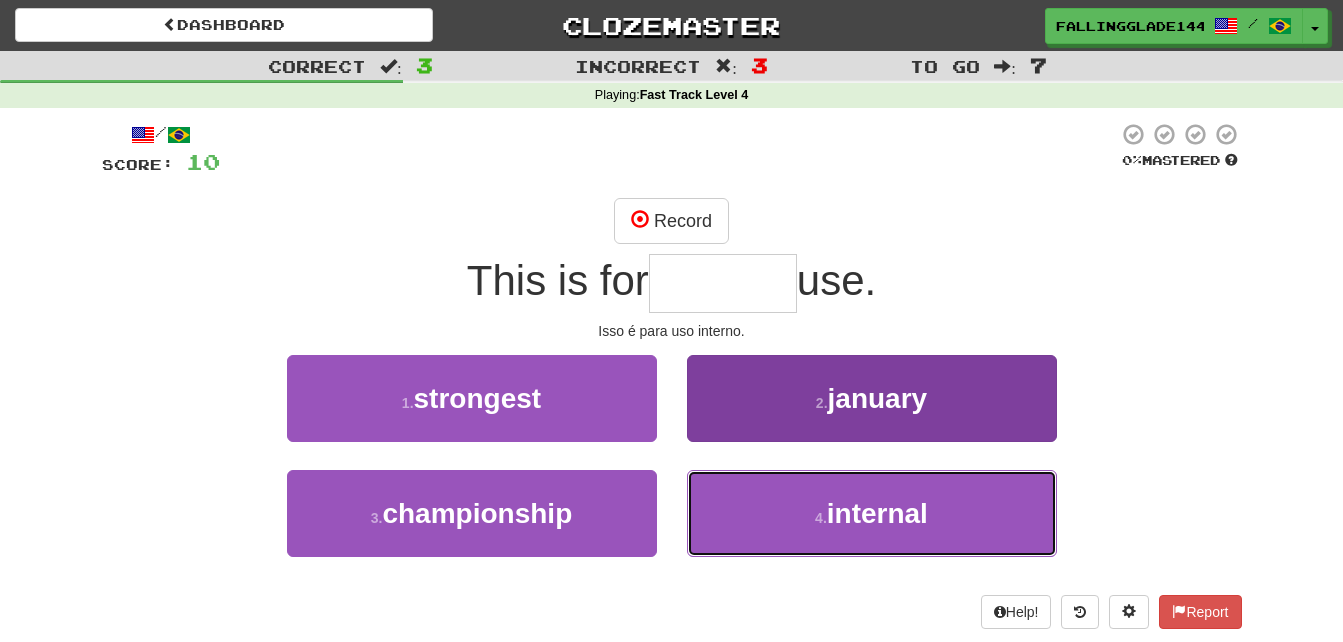click on "4 .  internal" at bounding box center (872, 513) 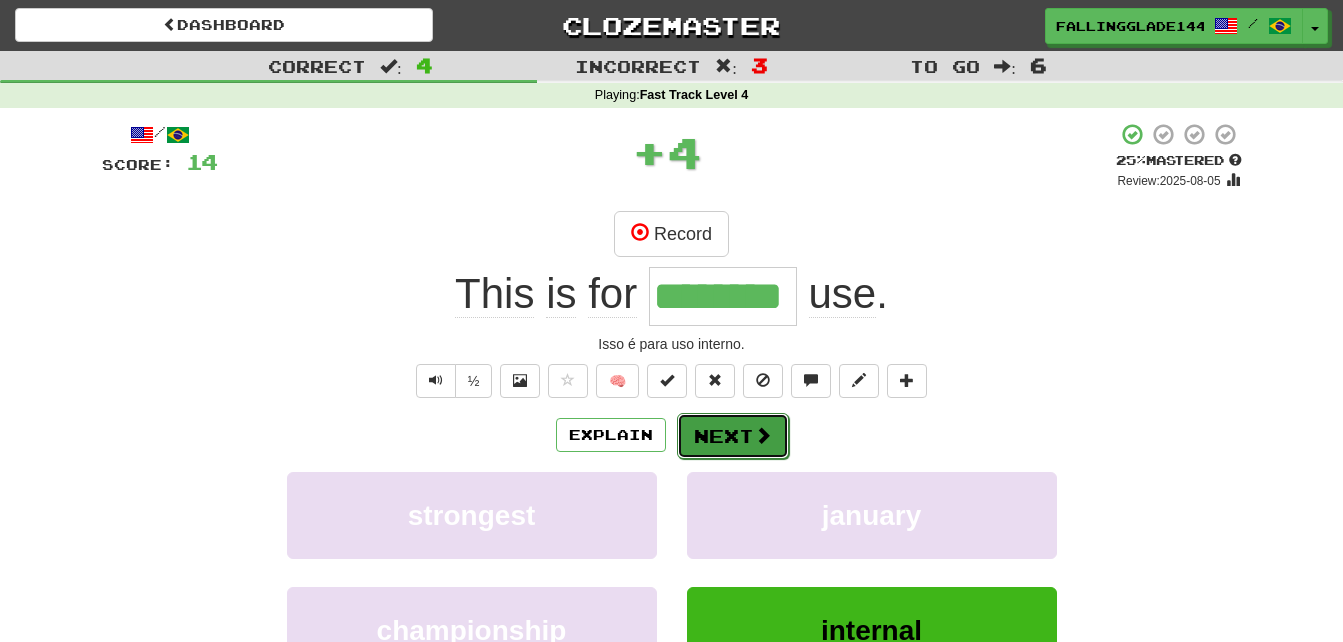 click on "Next" at bounding box center [733, 436] 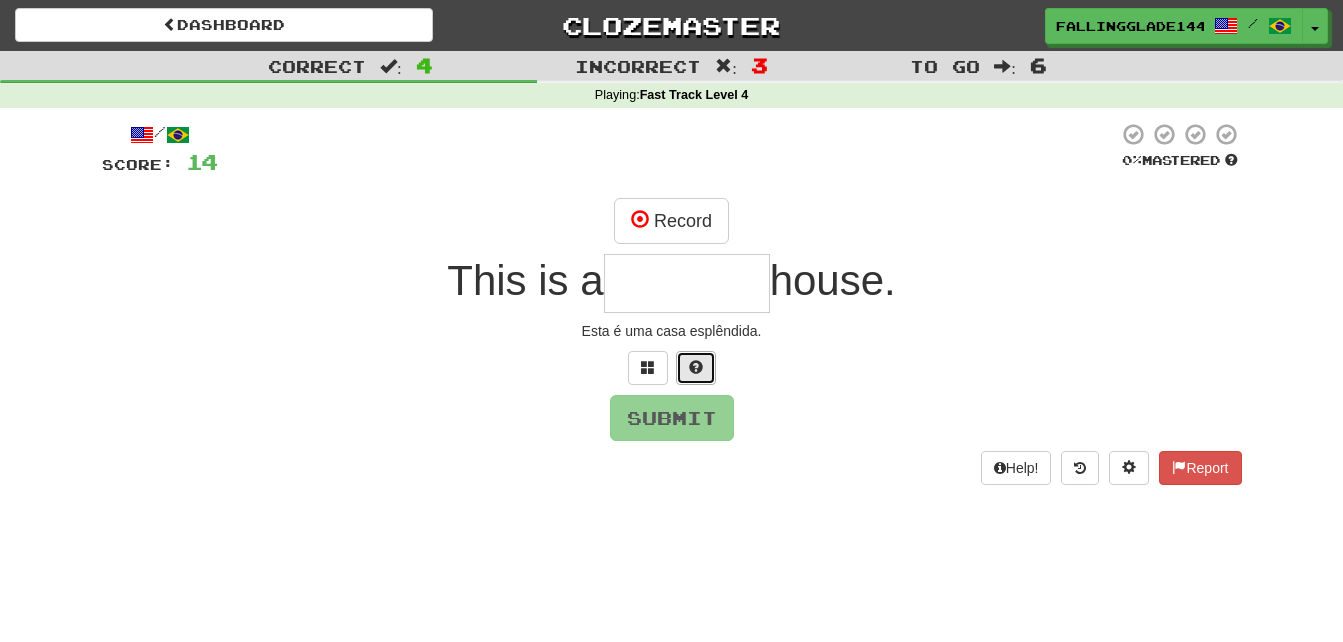 click at bounding box center [696, 368] 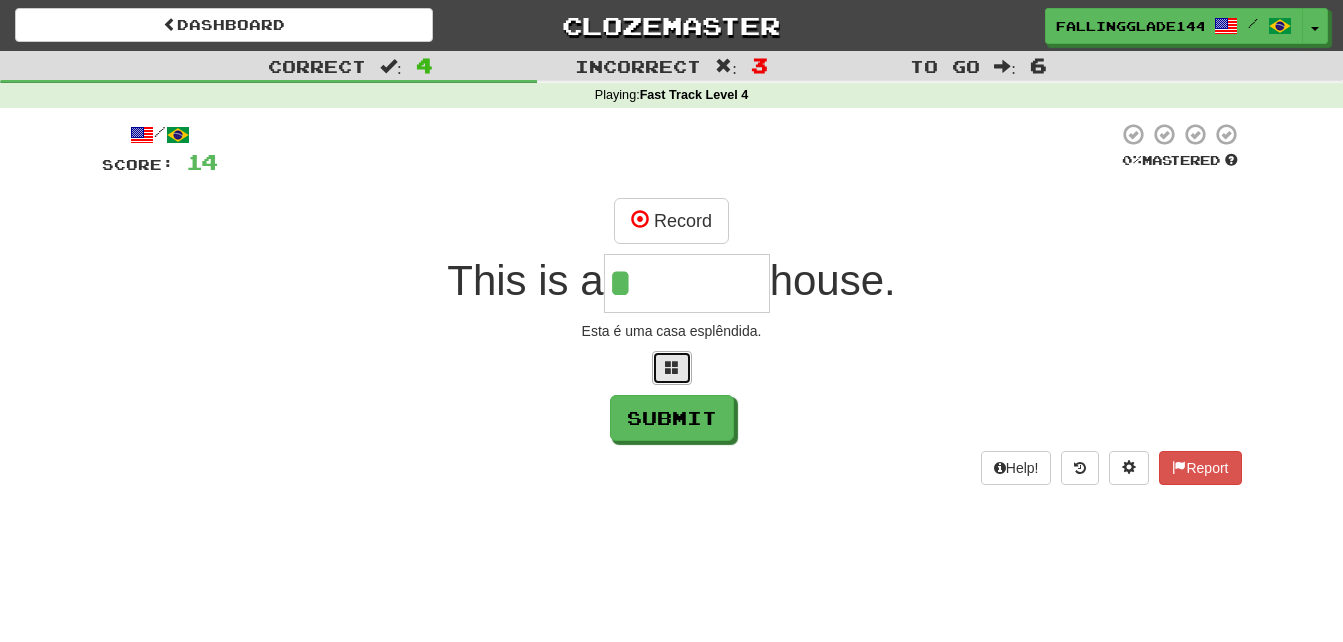 click at bounding box center [672, 368] 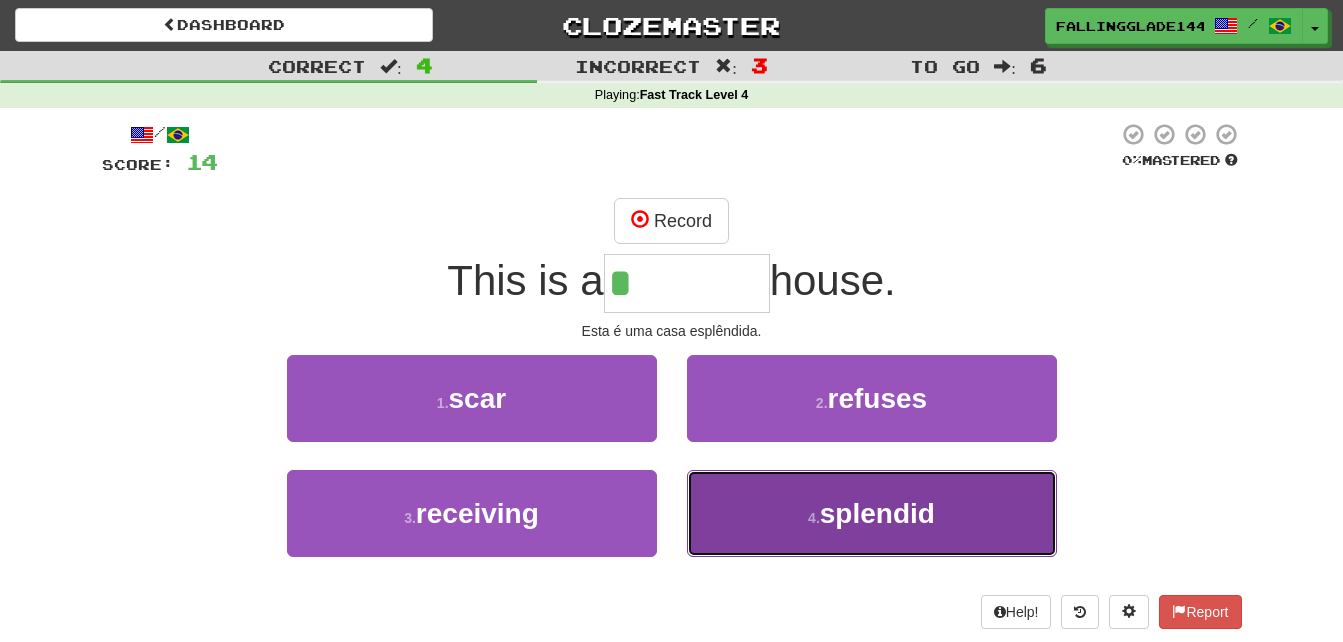 click on "4 .  splendid" at bounding box center [872, 513] 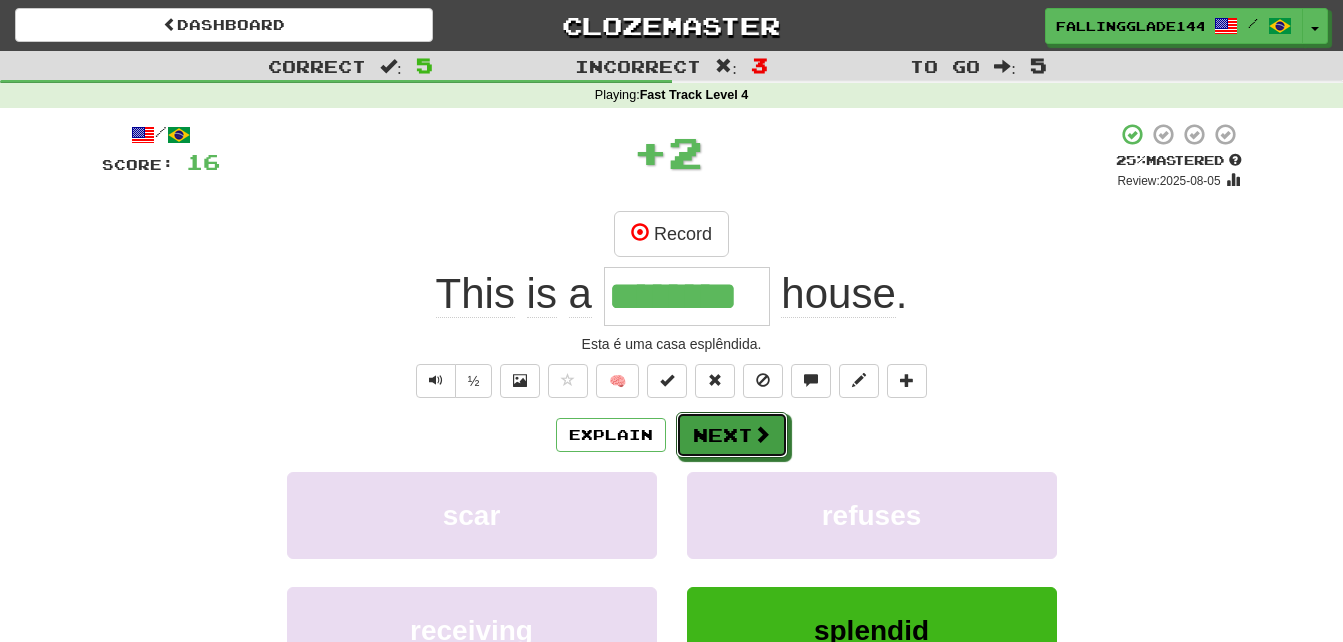 drag, startPoint x: 753, startPoint y: 455, endPoint x: 742, endPoint y: 433, distance: 24.596748 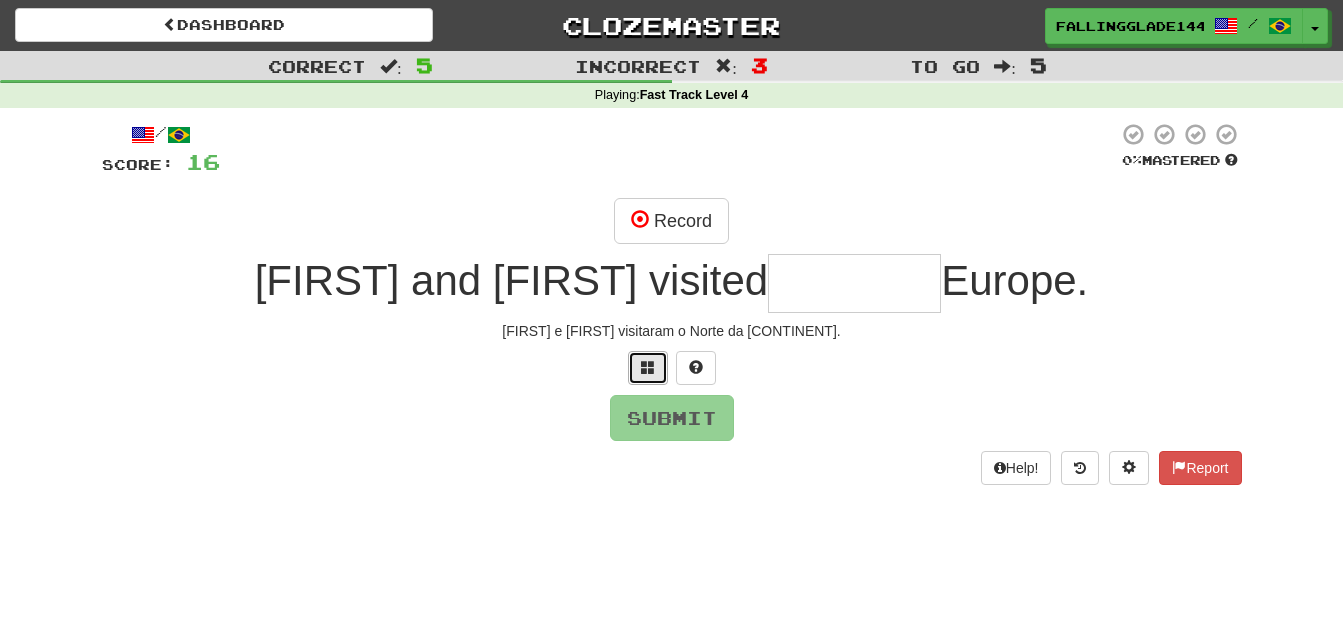 click at bounding box center [648, 368] 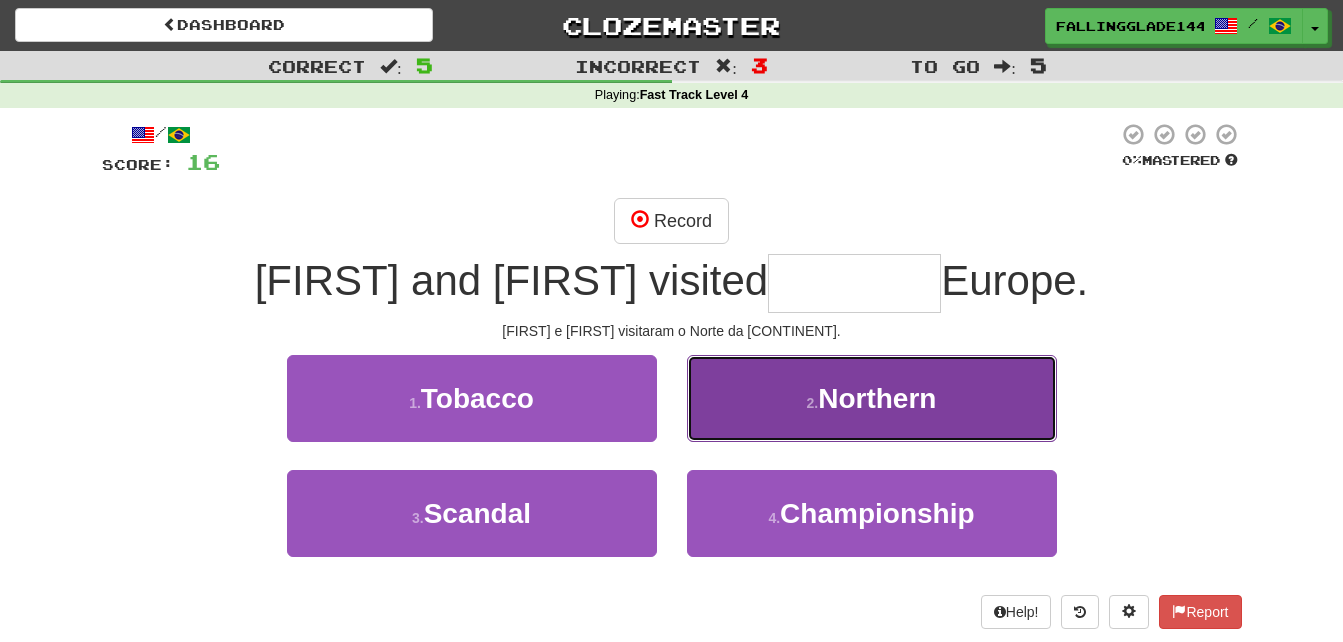 click on "Northern" at bounding box center (877, 398) 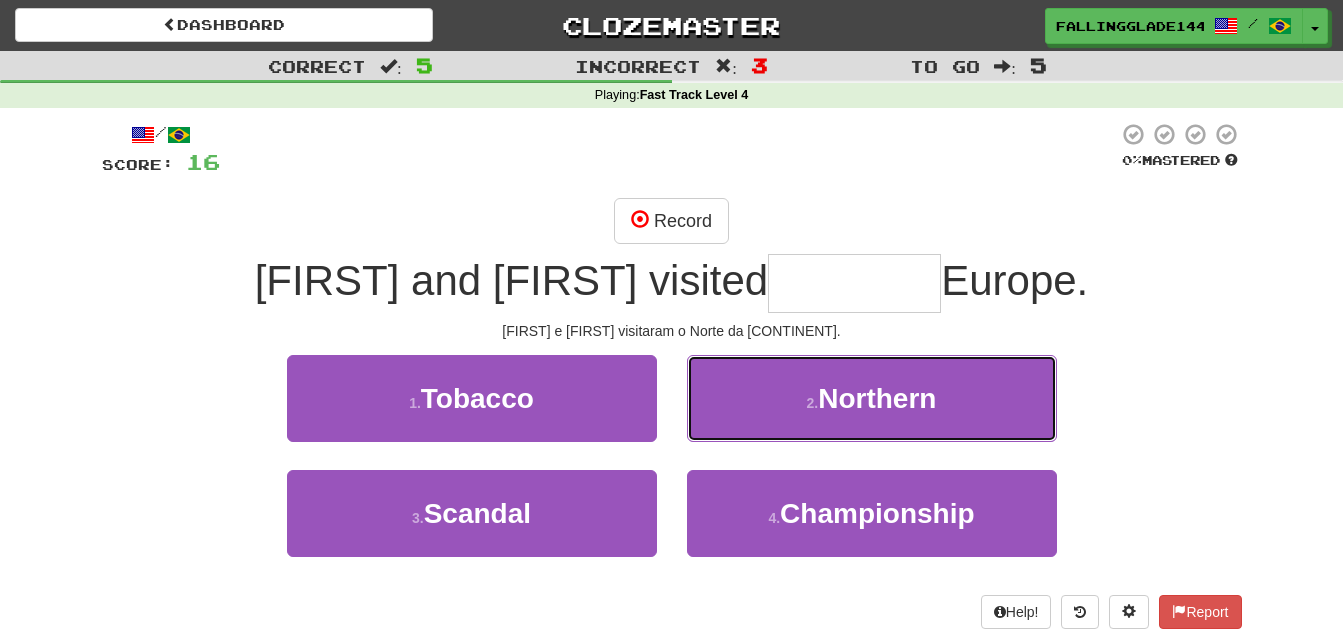 type on "********" 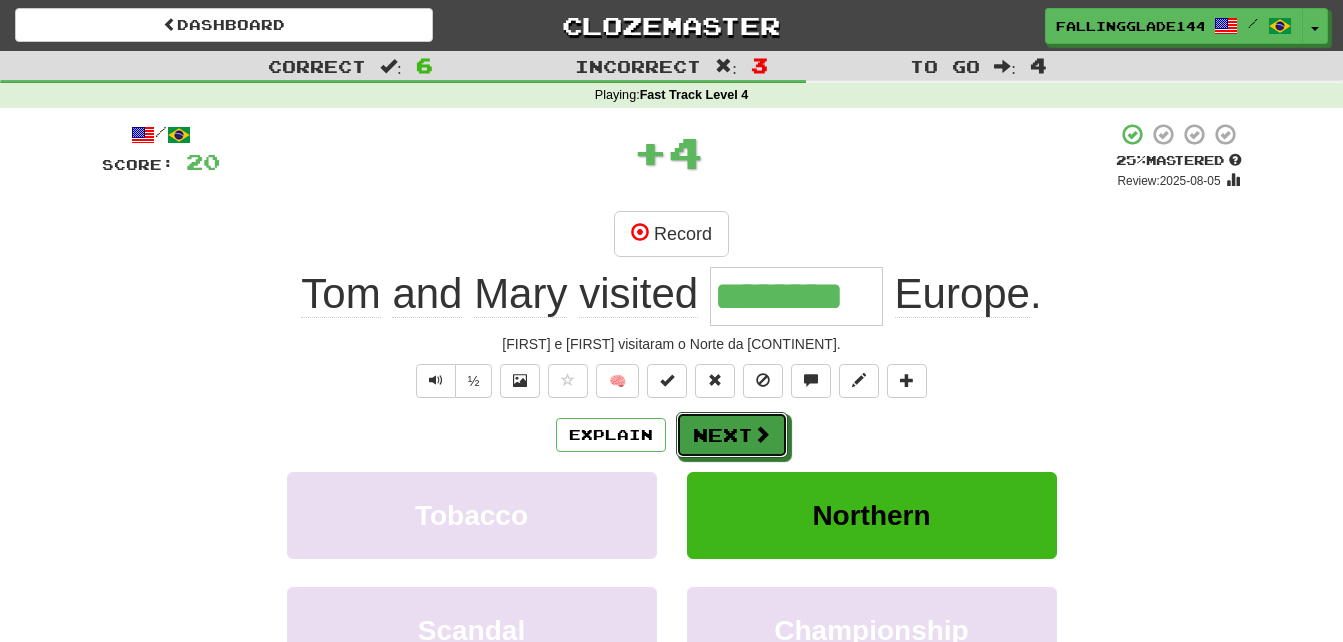 click on "Next" at bounding box center [732, 435] 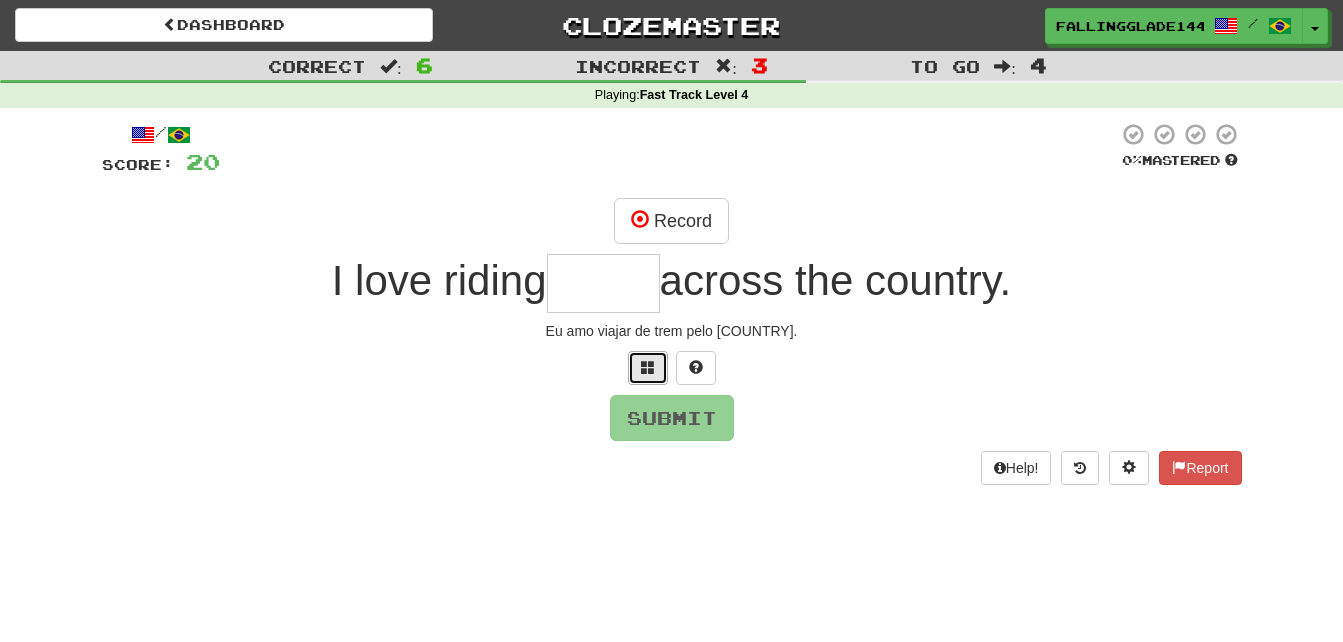 click at bounding box center [648, 368] 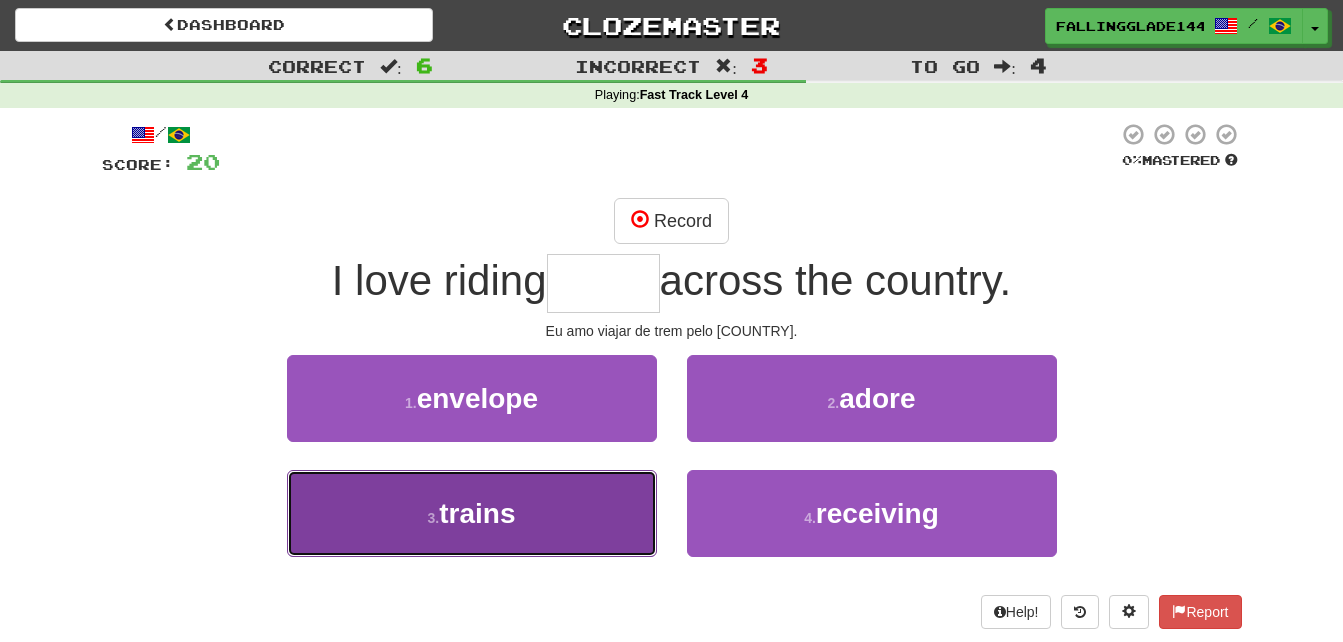 click on "3 .  trains" at bounding box center [472, 513] 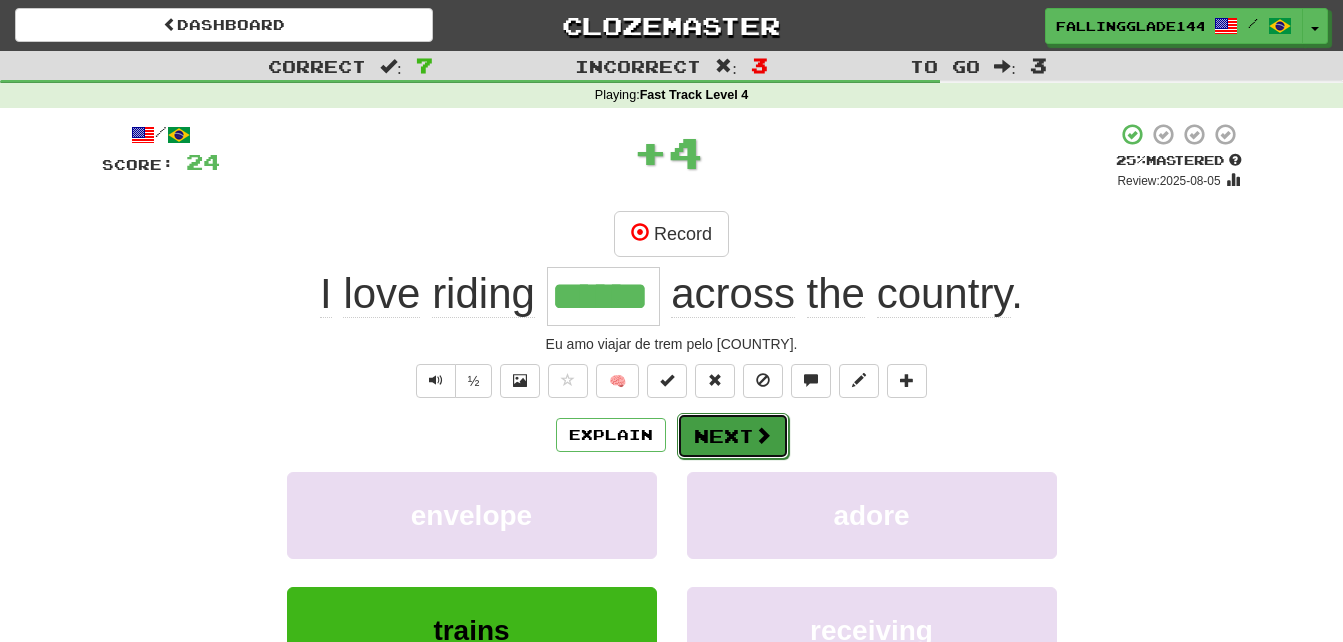 click on "Next" at bounding box center (733, 436) 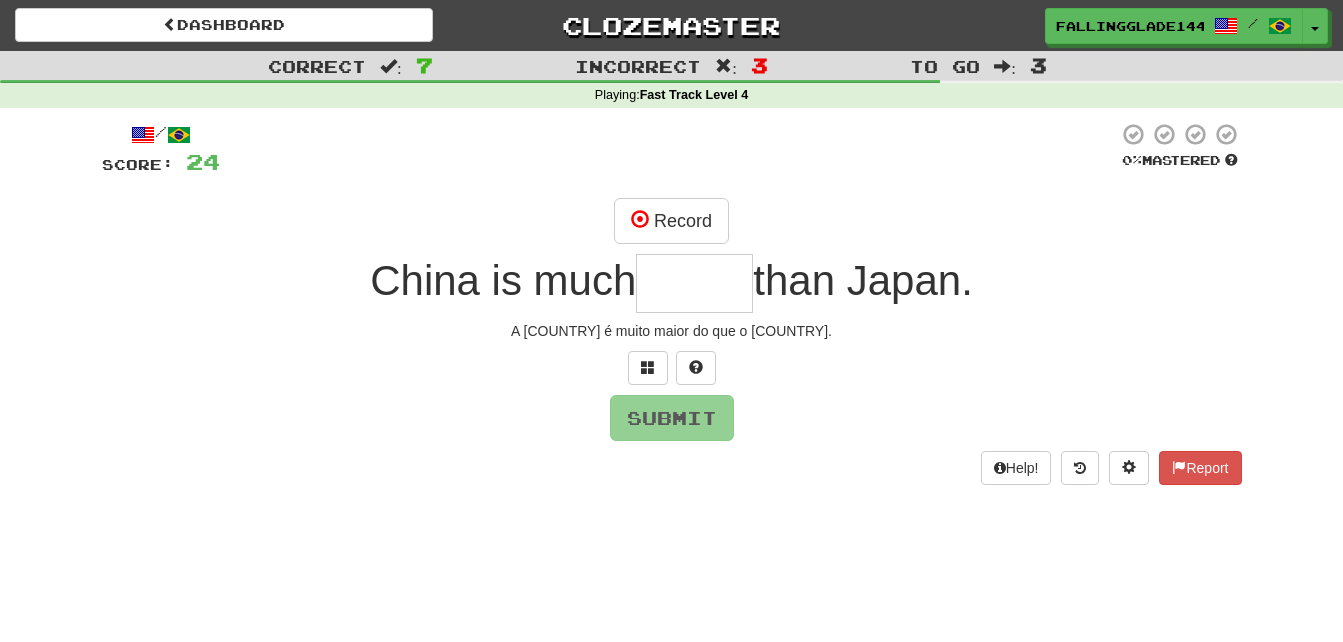 click at bounding box center [694, 283] 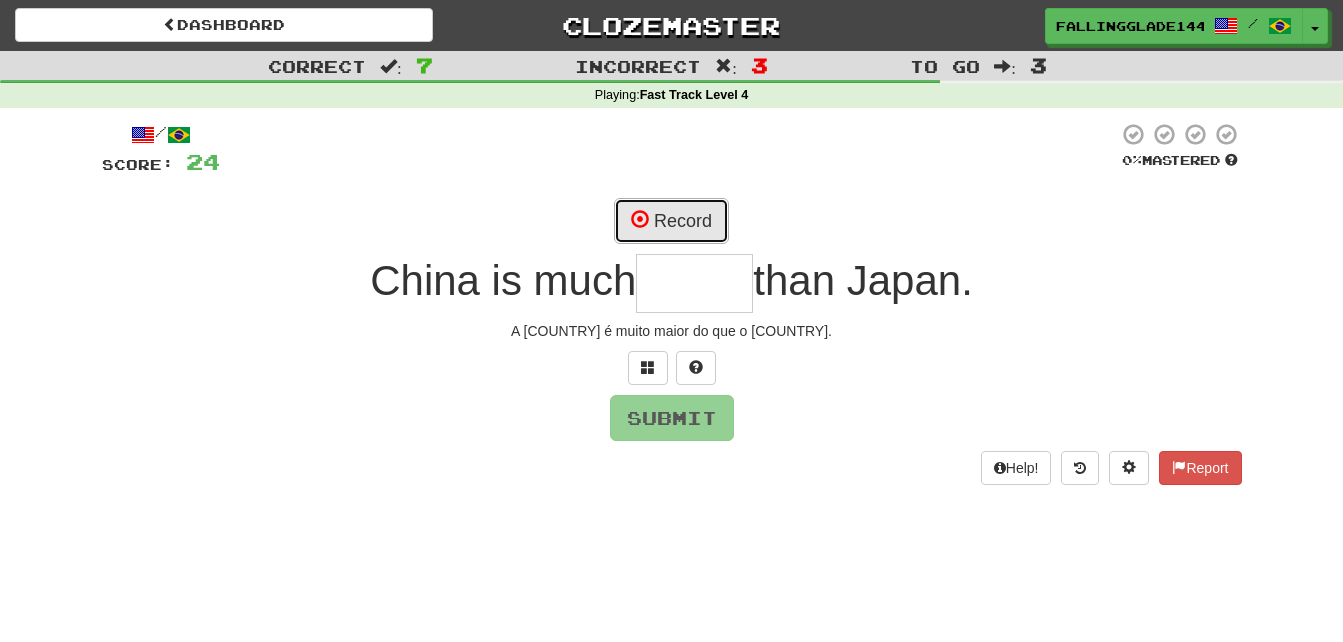 click on "Record" at bounding box center [671, 221] 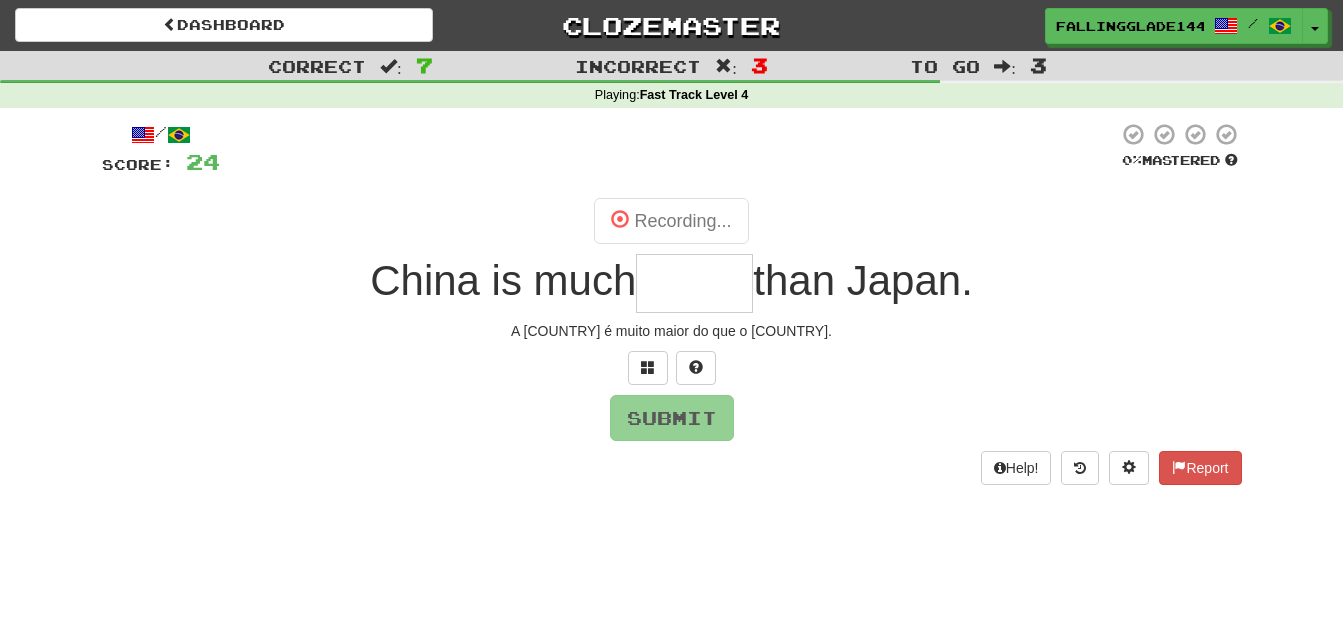 click at bounding box center (694, 283) 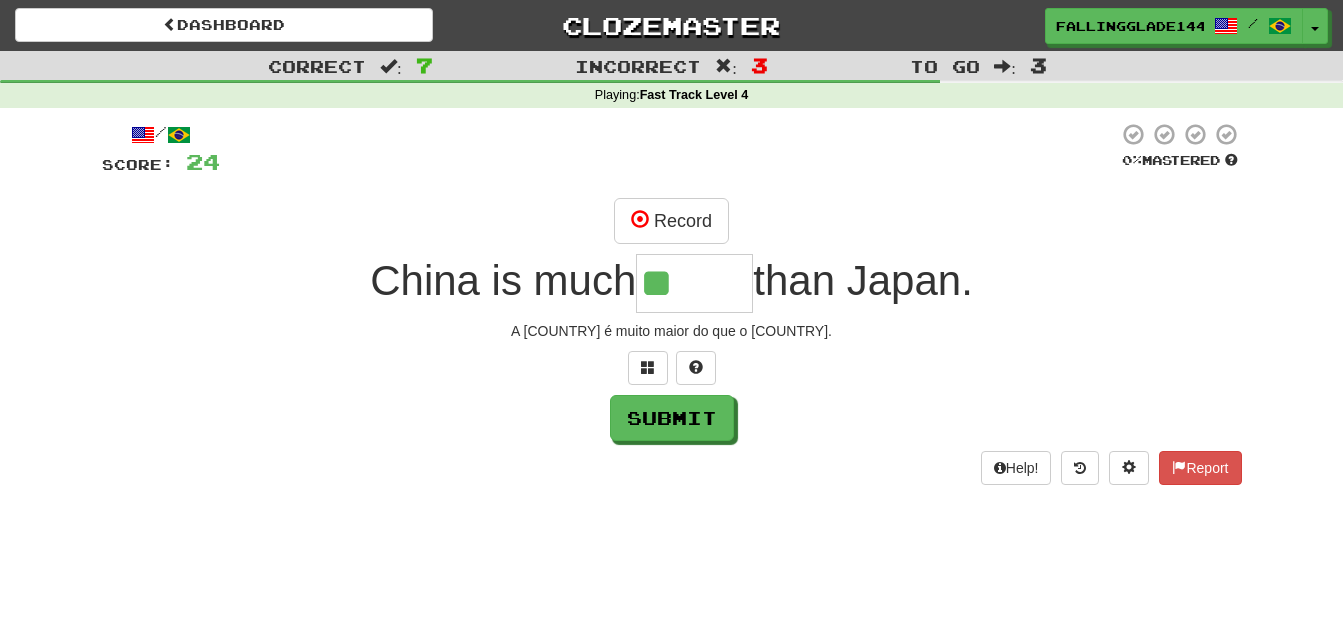 type on "*" 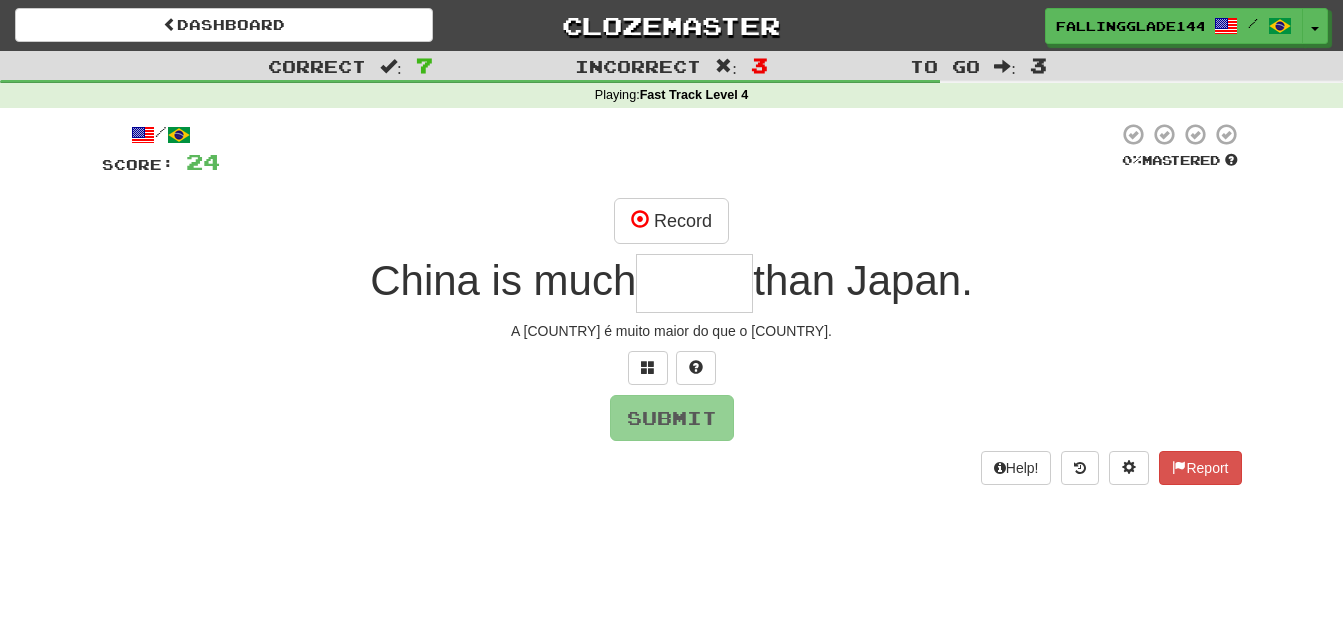 type on "*" 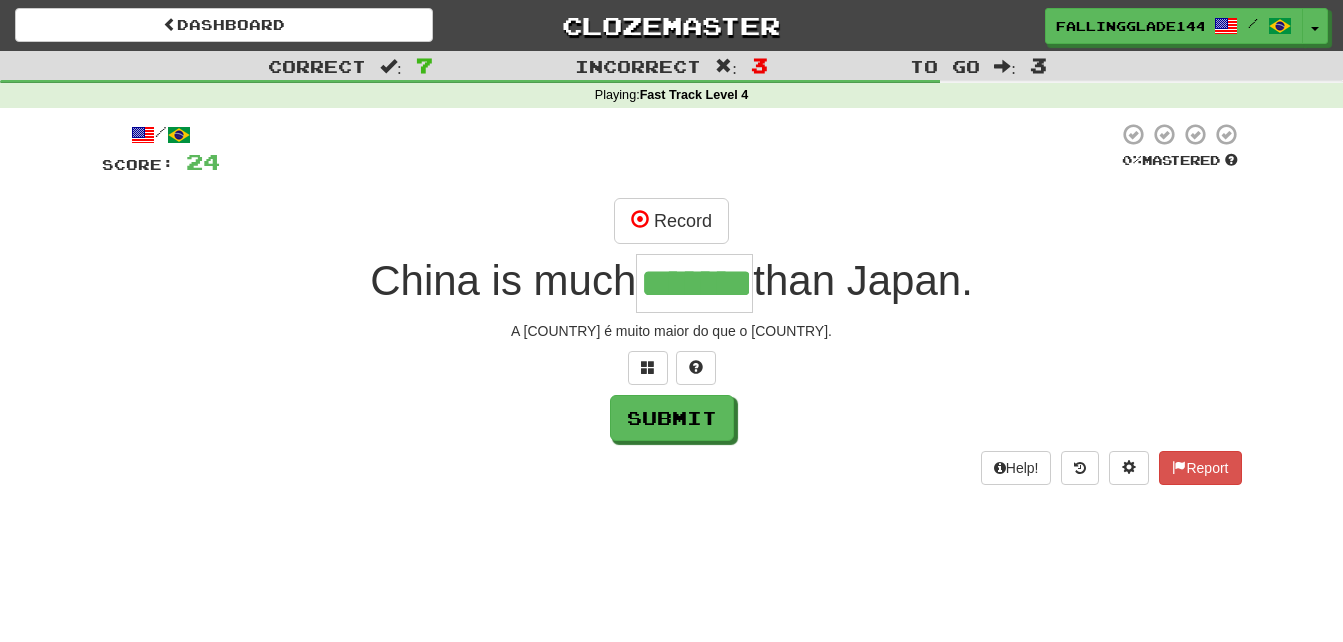 scroll, scrollTop: 0, scrollLeft: 10, axis: horizontal 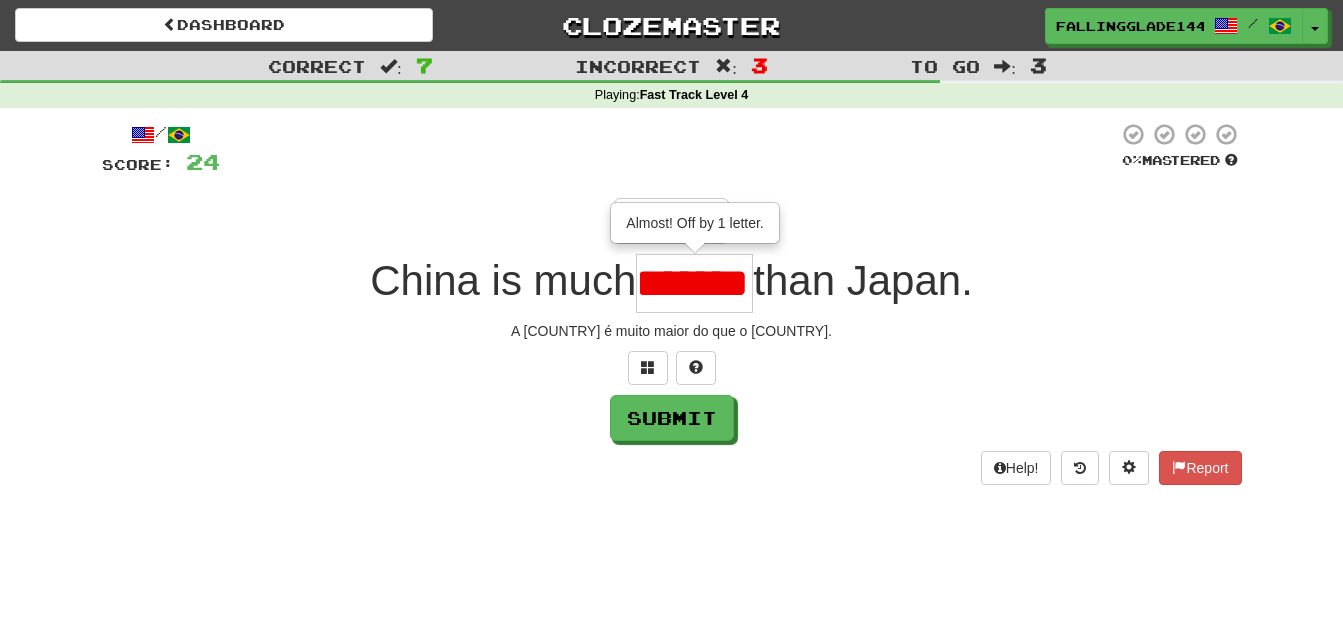 type on "******" 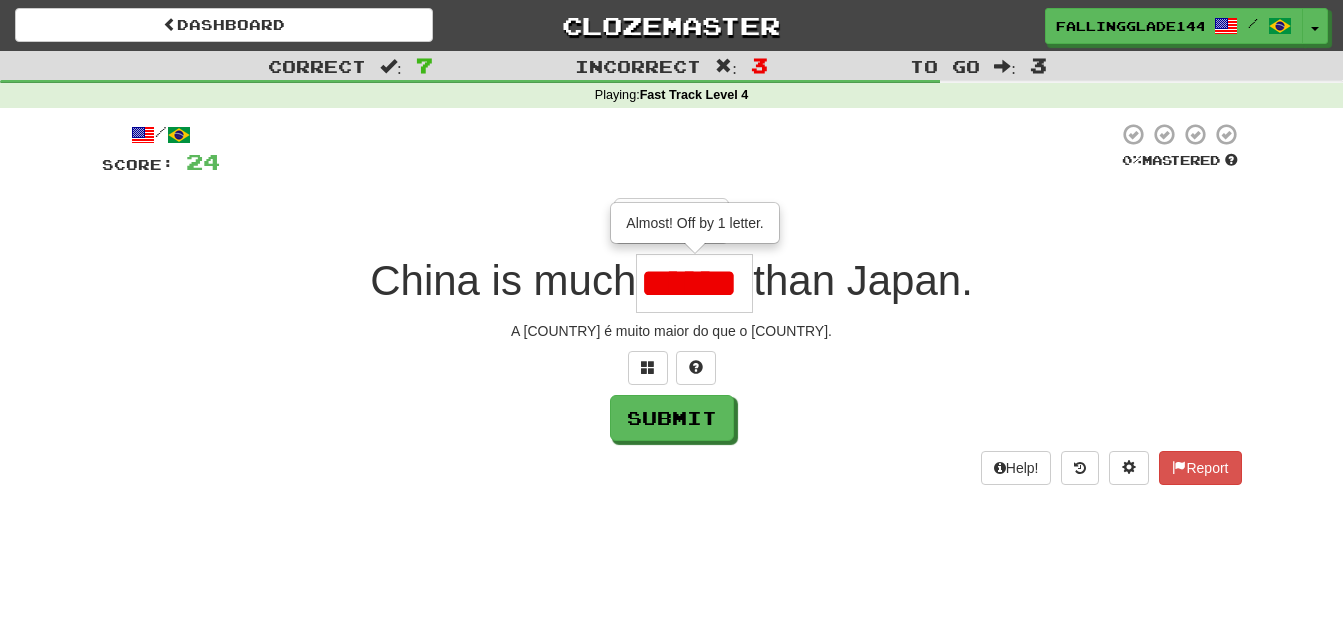 scroll, scrollTop: 0, scrollLeft: 0, axis: both 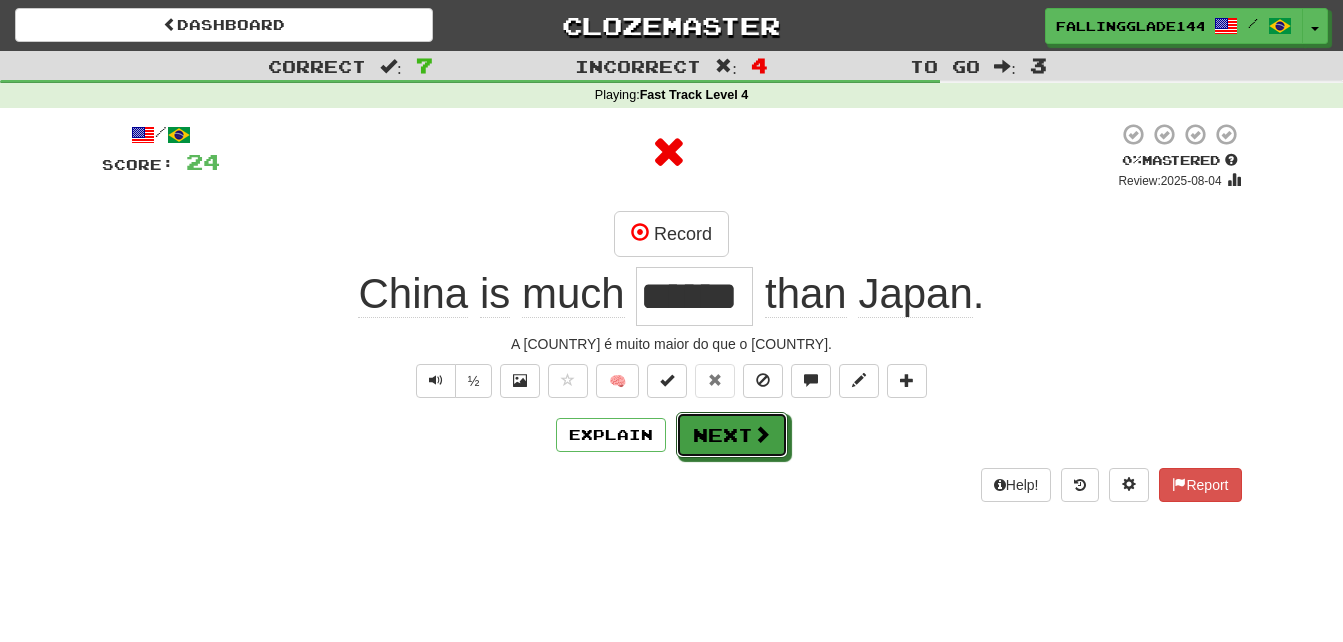 click on "Next" at bounding box center [732, 435] 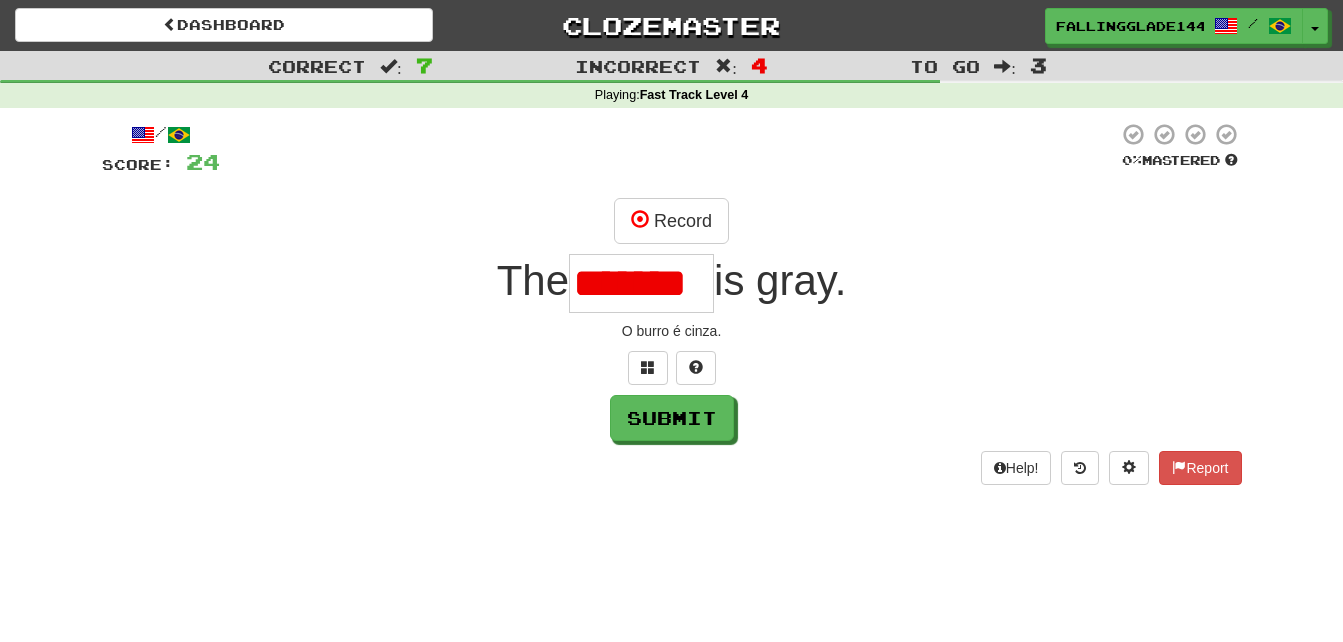 scroll, scrollTop: 0, scrollLeft: 0, axis: both 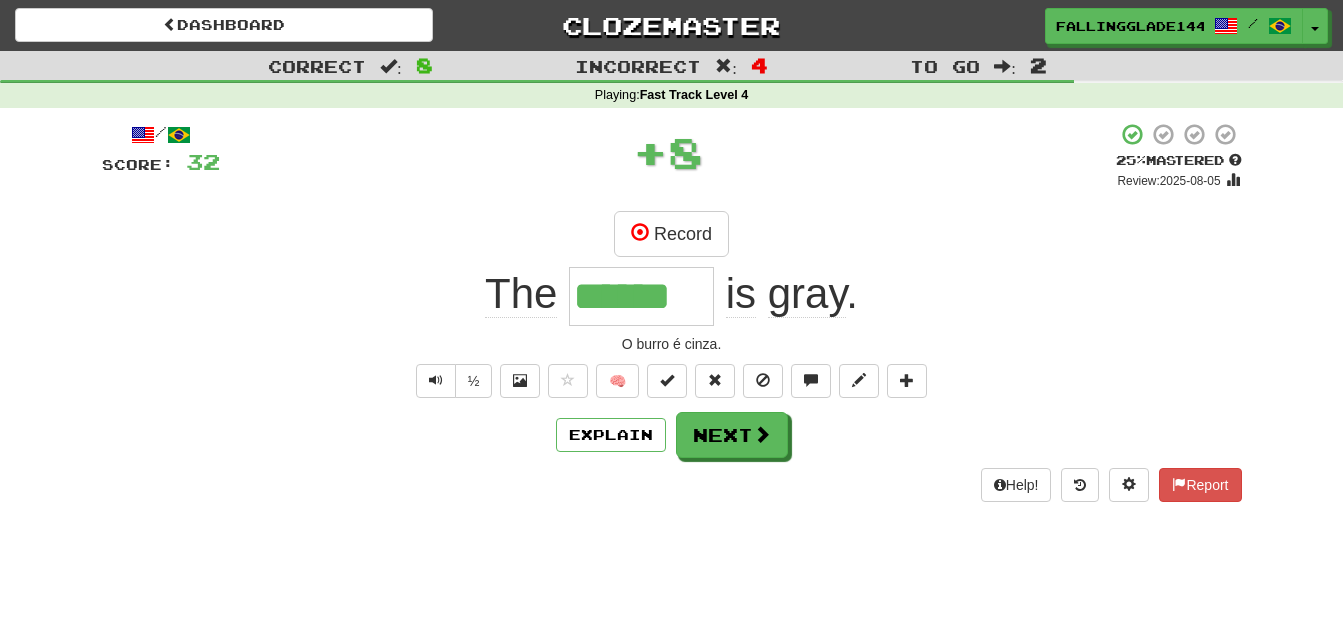 click on "Help!  Report" at bounding box center [672, 485] 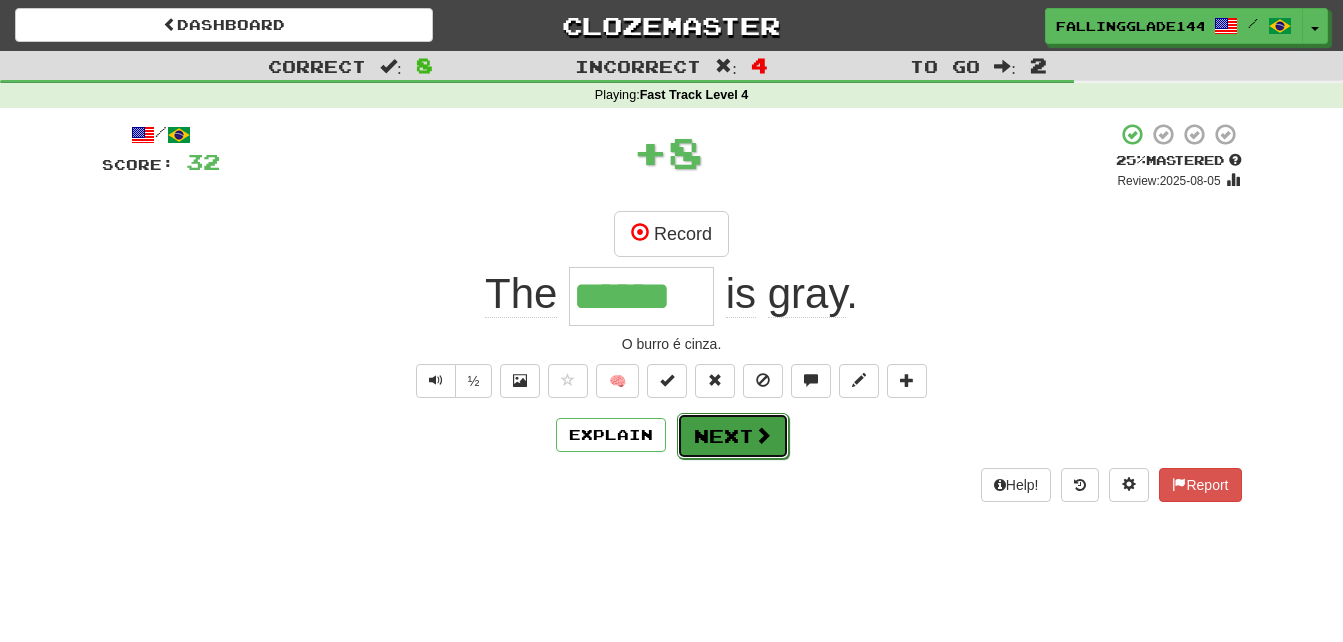click on "Next" at bounding box center (733, 436) 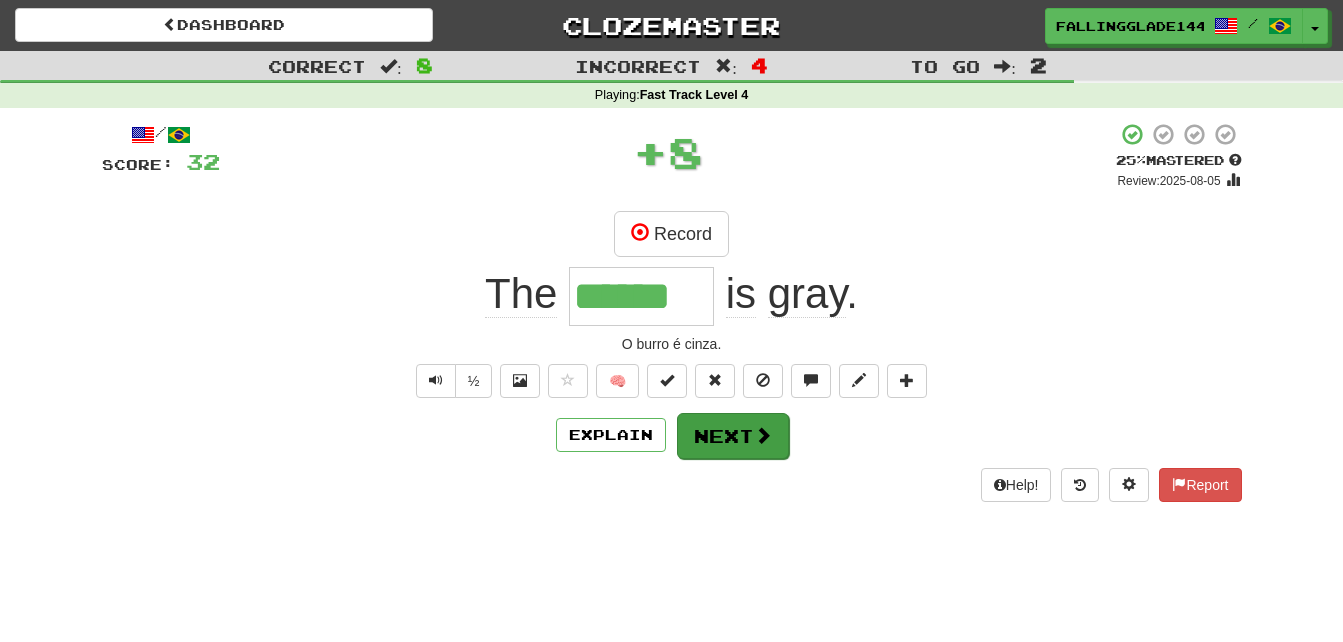 type 